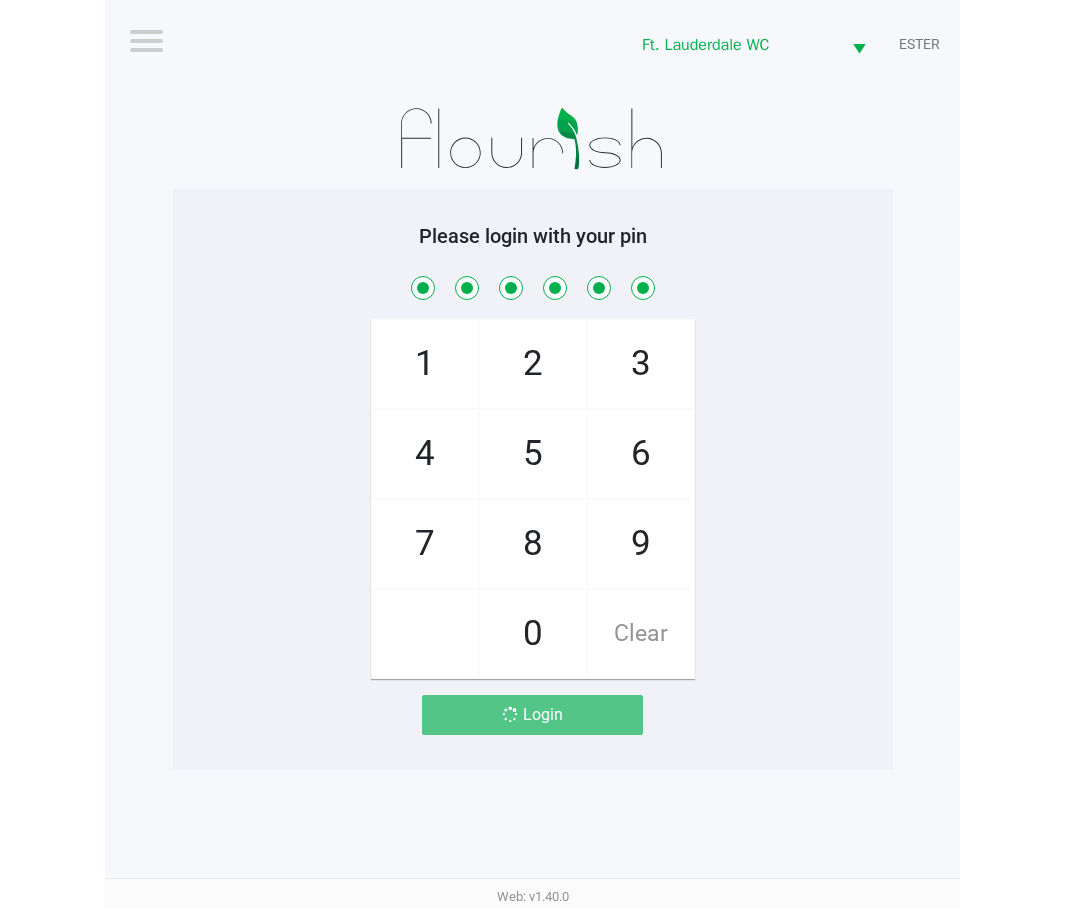 scroll, scrollTop: 0, scrollLeft: 0, axis: both 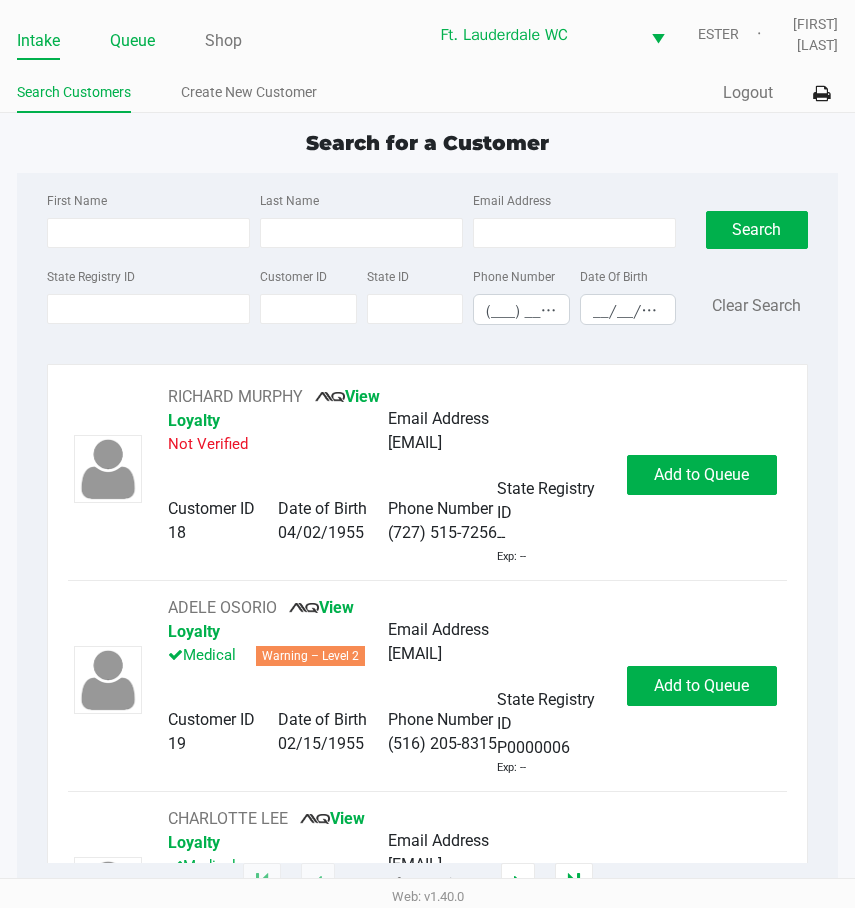click on "Queue" 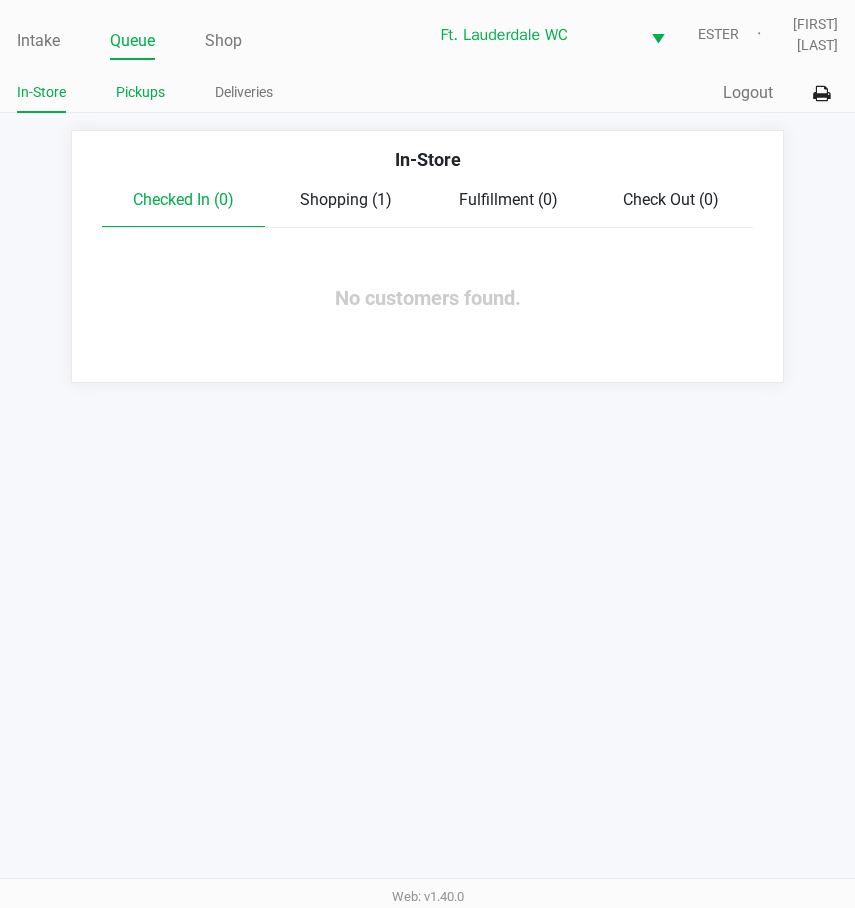 click on "Pickups" 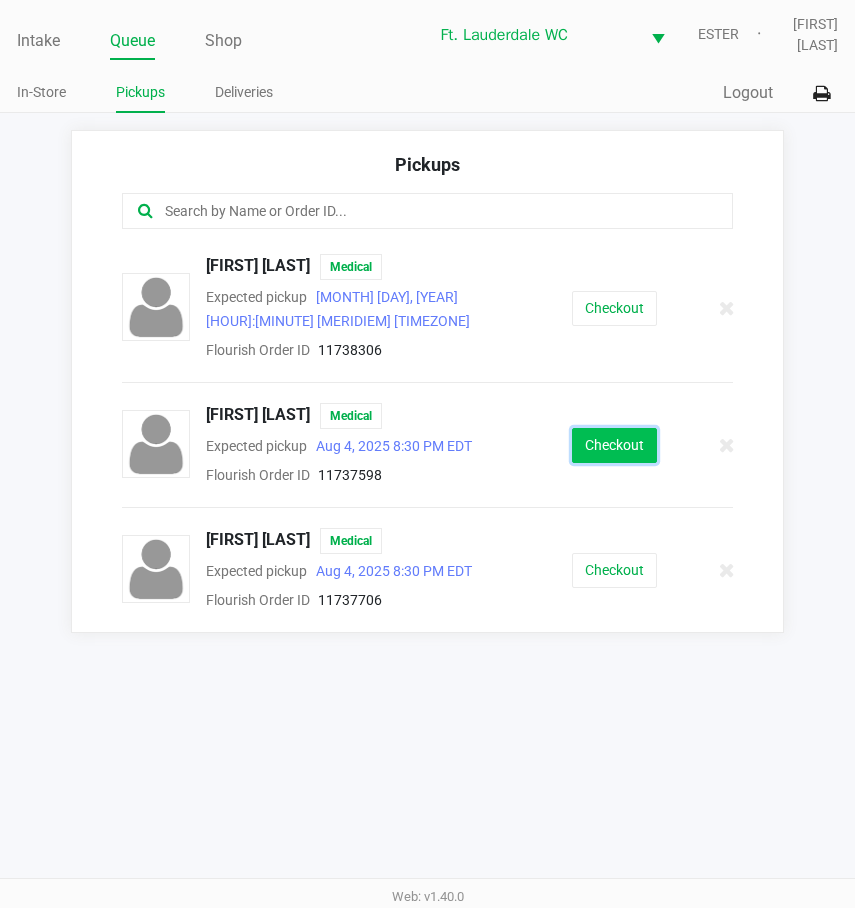 click on "Checkout" 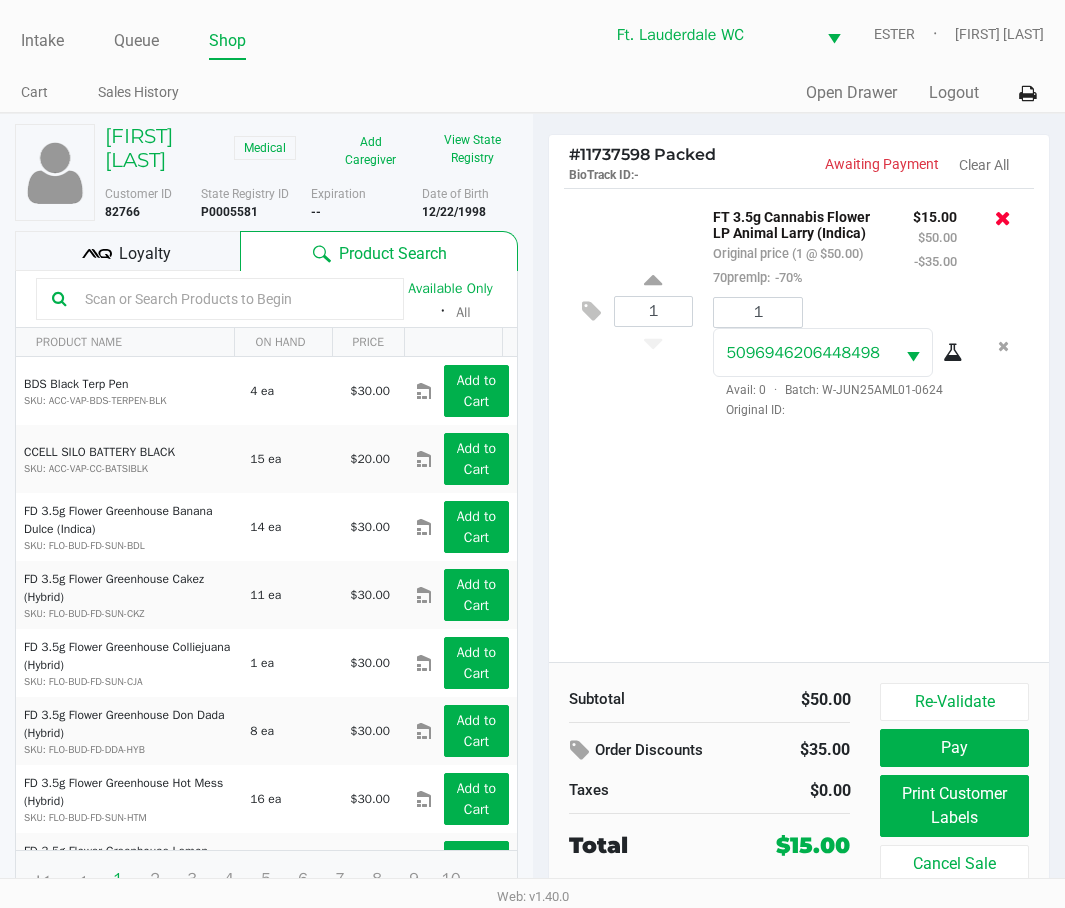 click 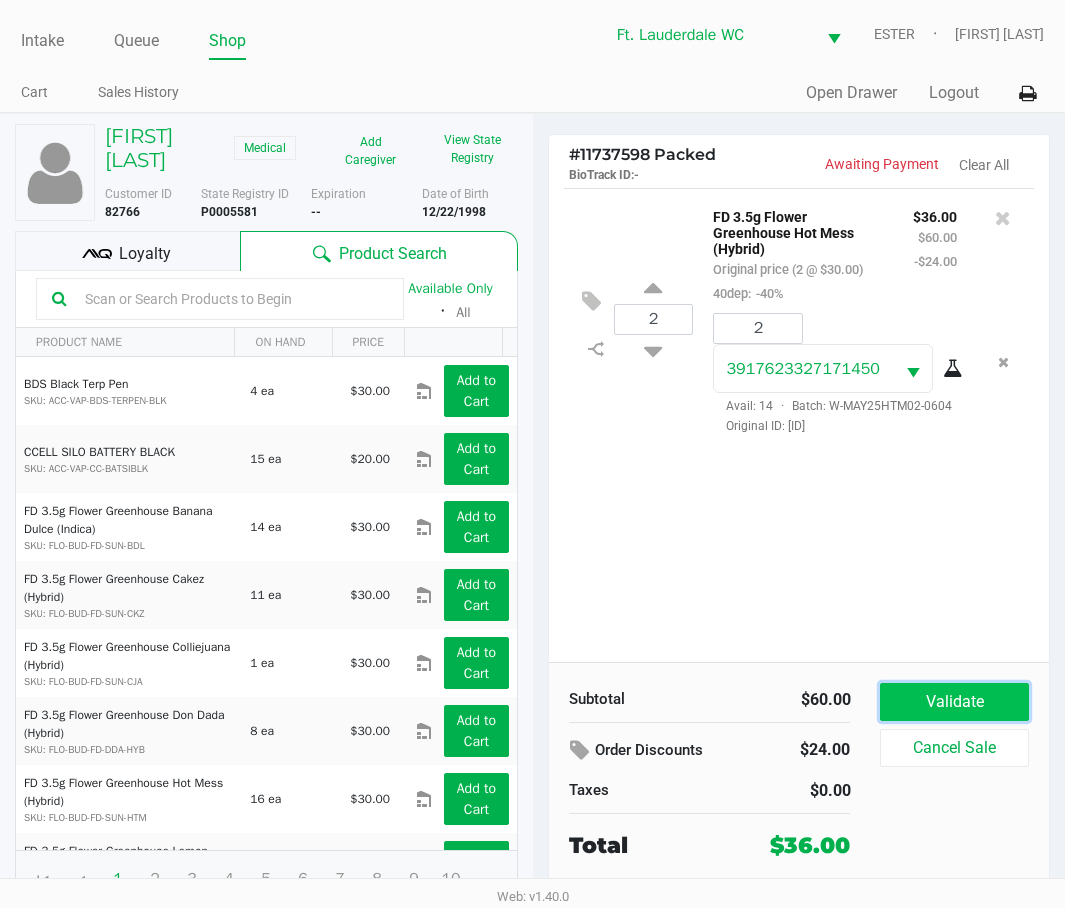 click on "Validate" 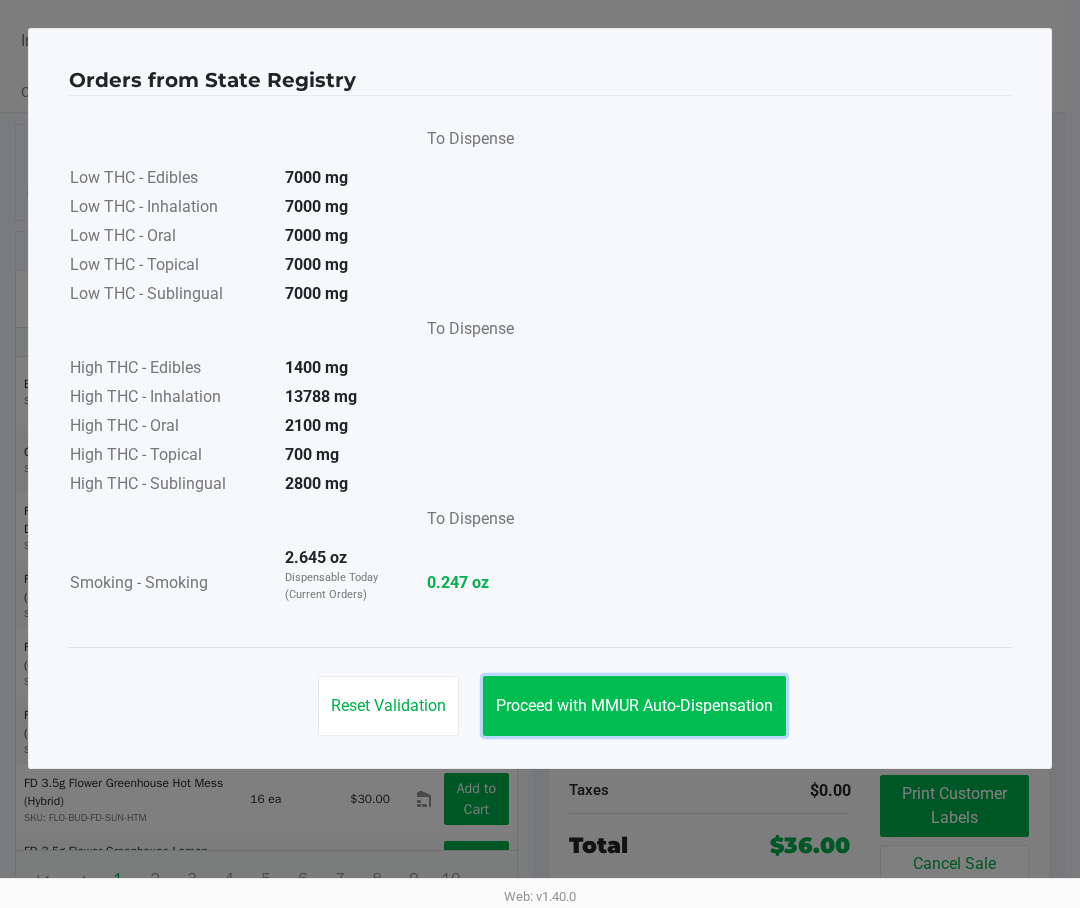 click on "Proceed with MMUR Auto-Dispensation" 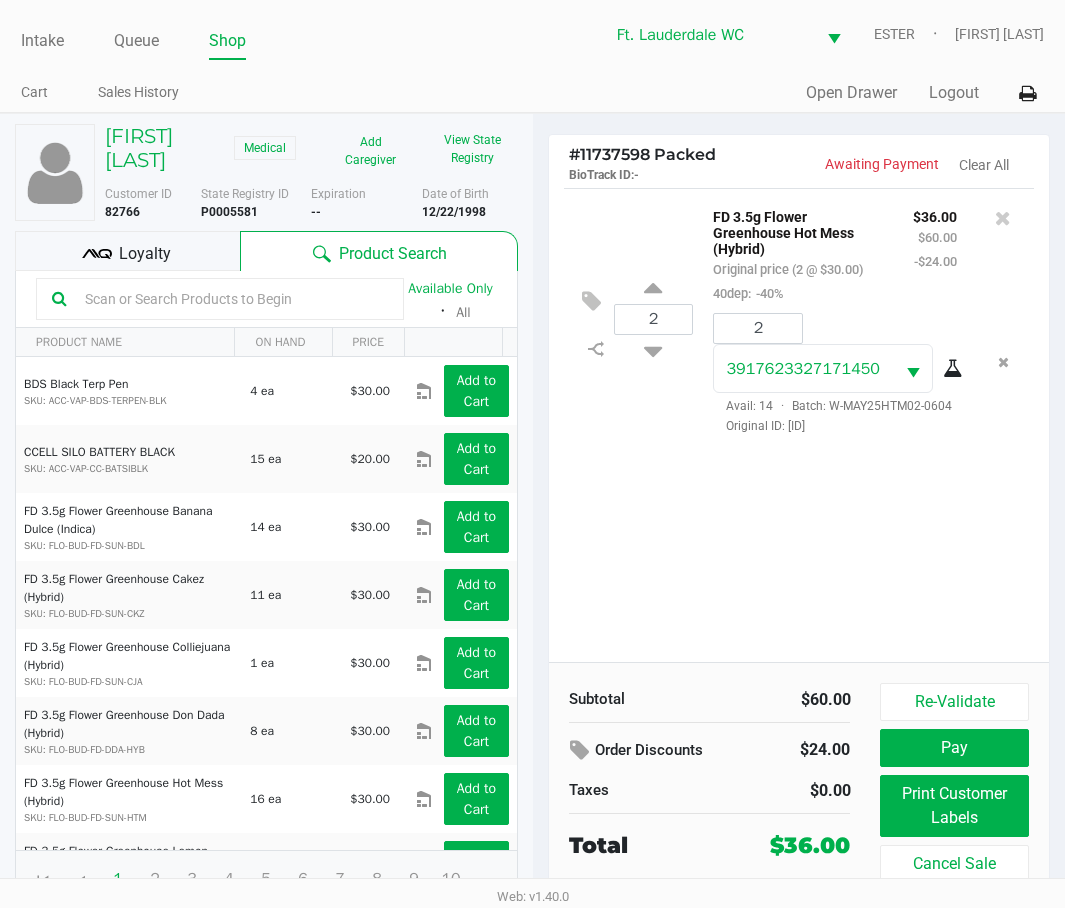click on "Loyalty" 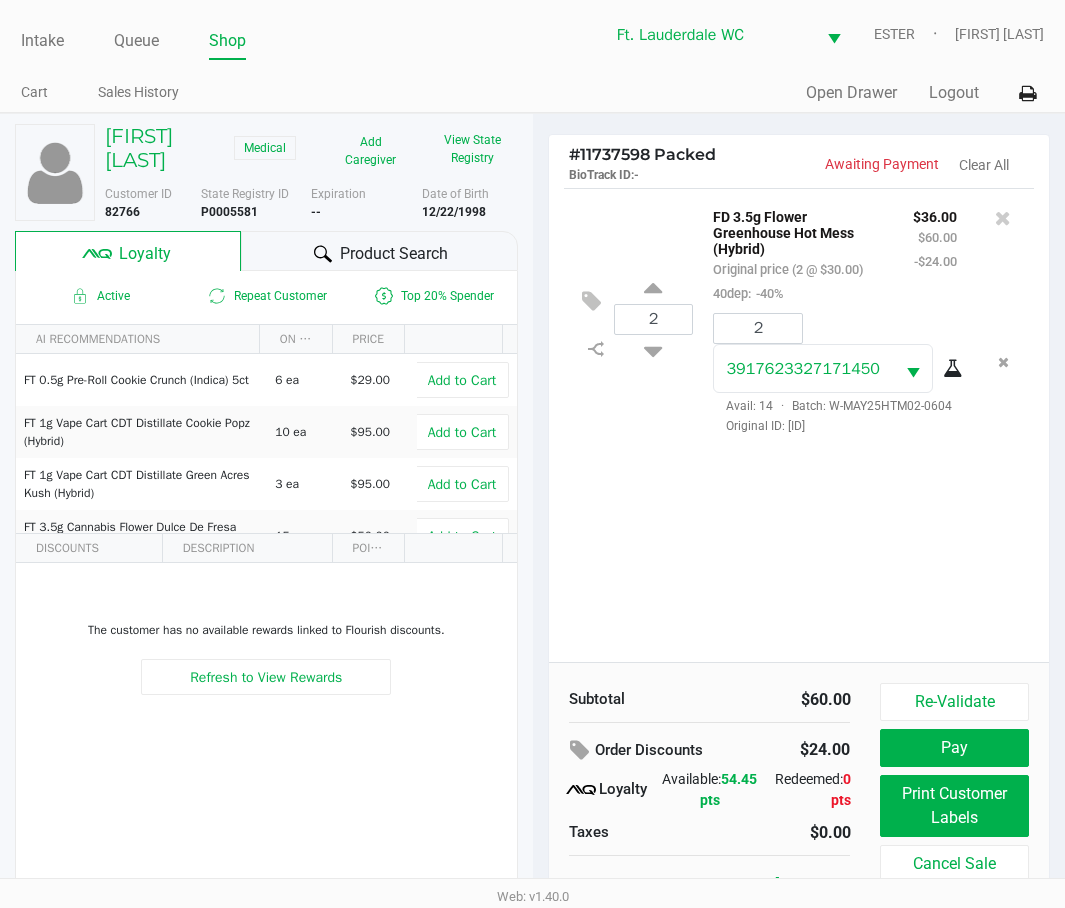 click on "2 FD 3.5g Flower Greenhouse Hot Mess (Hybrid) Original price (2 @ $30.00) 40dep: -40% $36.00 $60.00 -$24.00 2 3917623327171450 Avail: 14 · Batch: W-MAY25HTM02-0604 Original ID: [ID]" 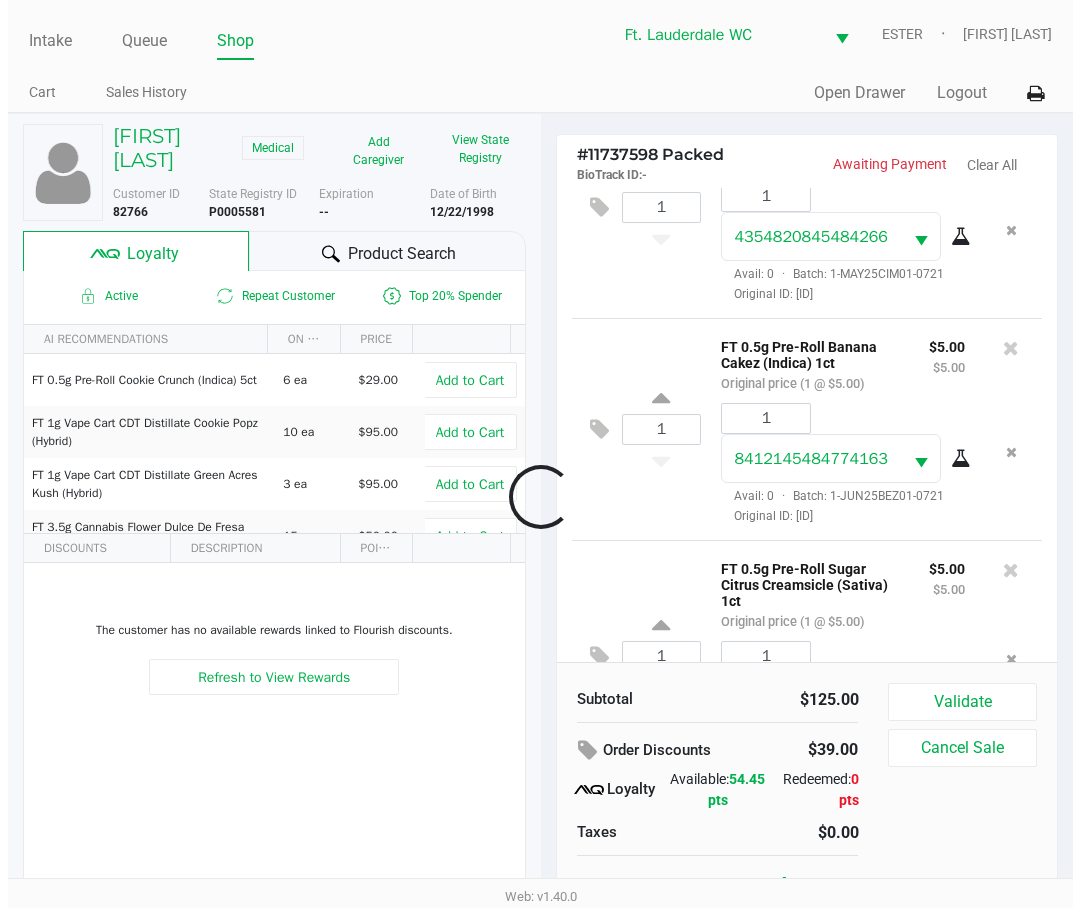 scroll, scrollTop: 787, scrollLeft: 0, axis: vertical 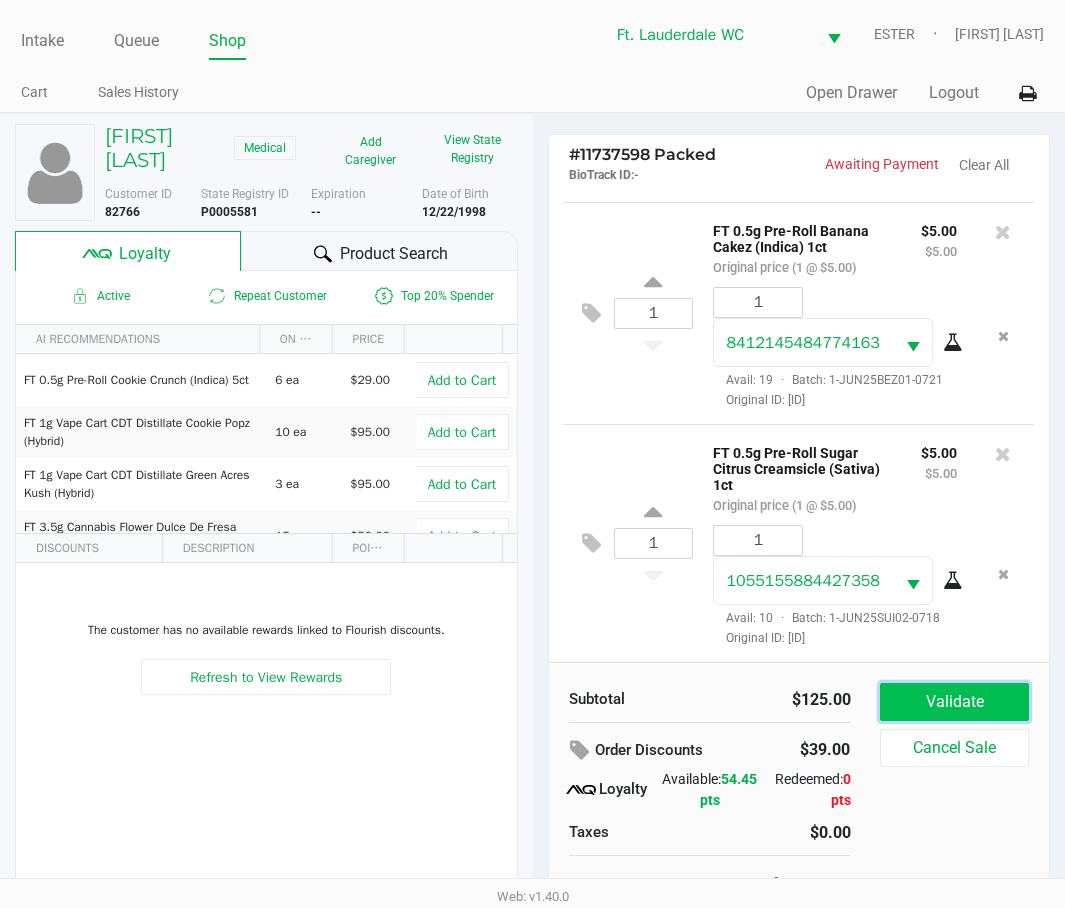 click on "Validate" 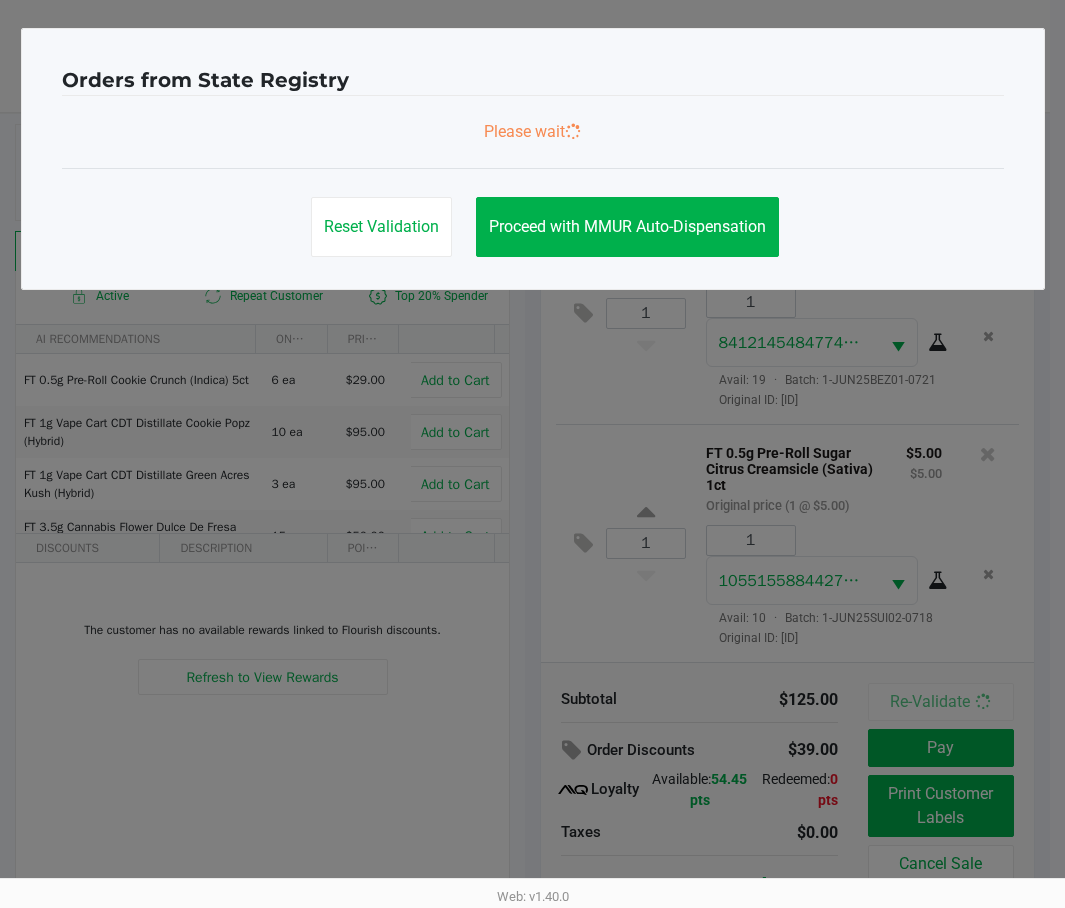 scroll, scrollTop: 841, scrollLeft: 0, axis: vertical 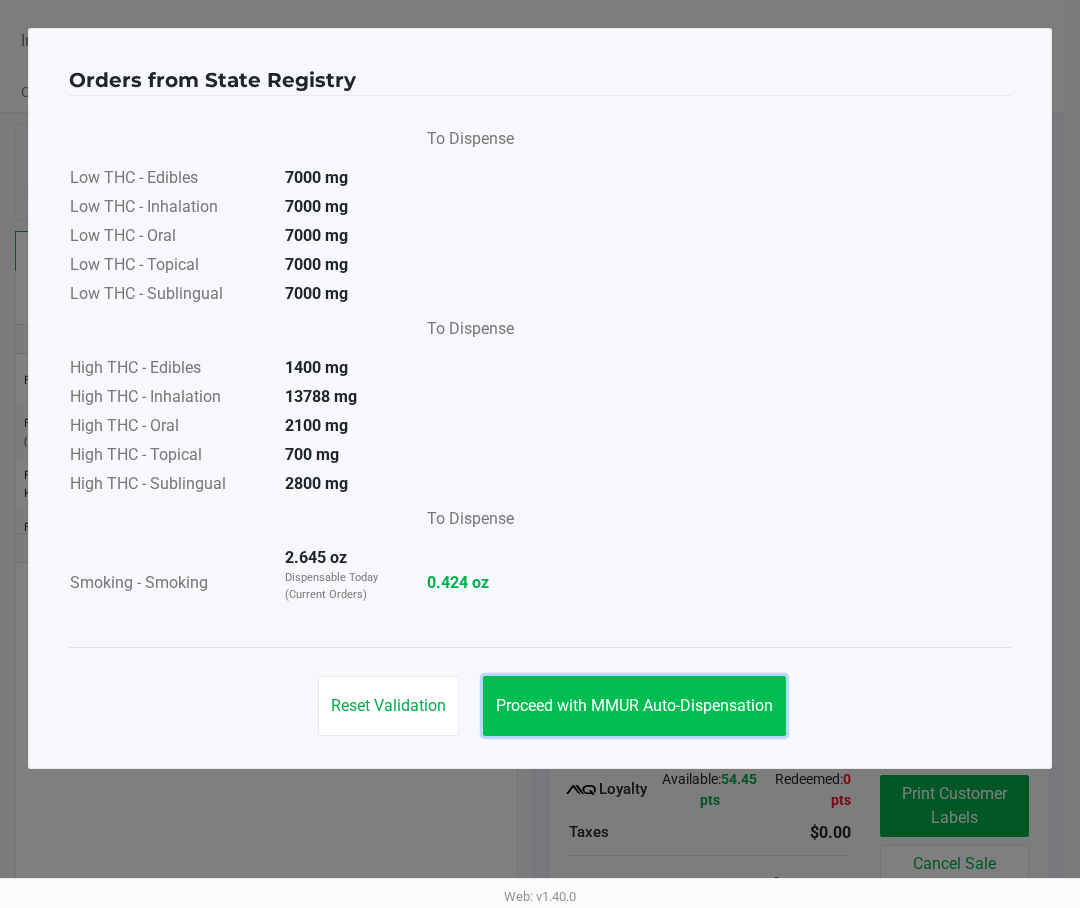 click on "Proceed with MMUR Auto-Dispensation" 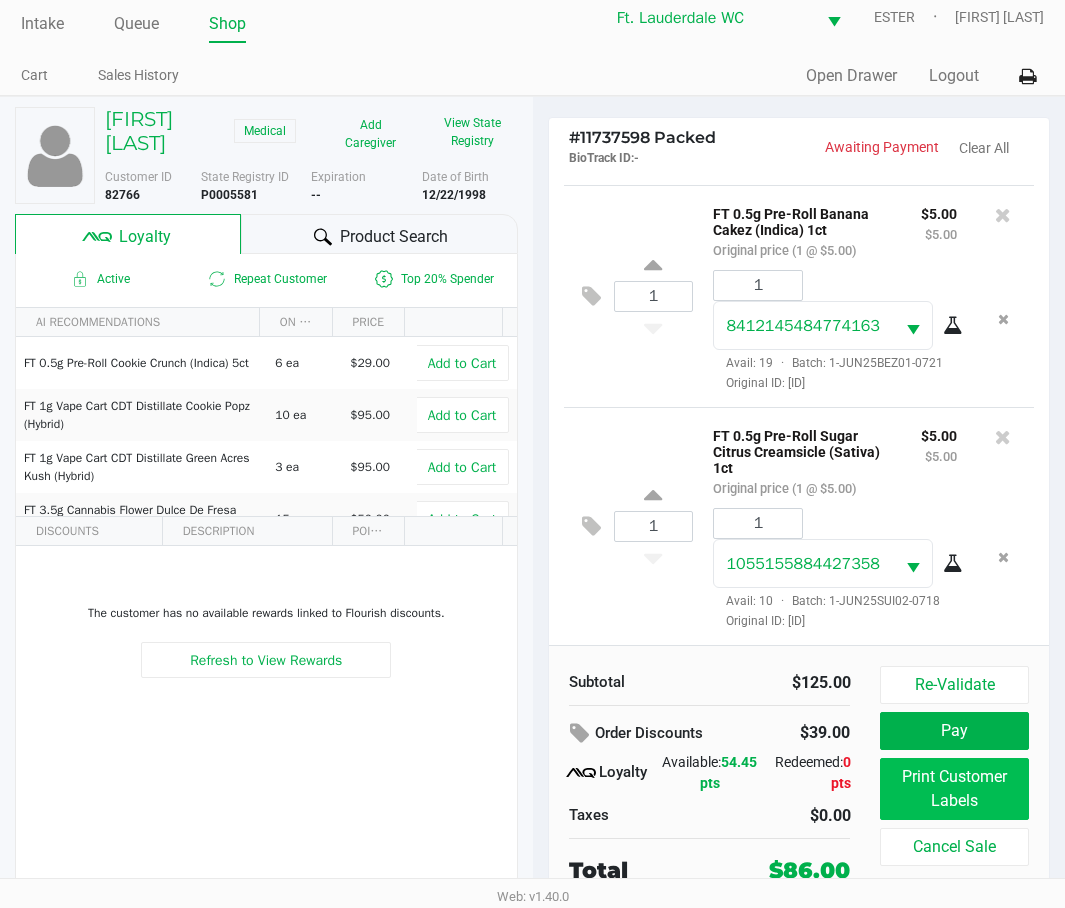 scroll, scrollTop: 37, scrollLeft: 0, axis: vertical 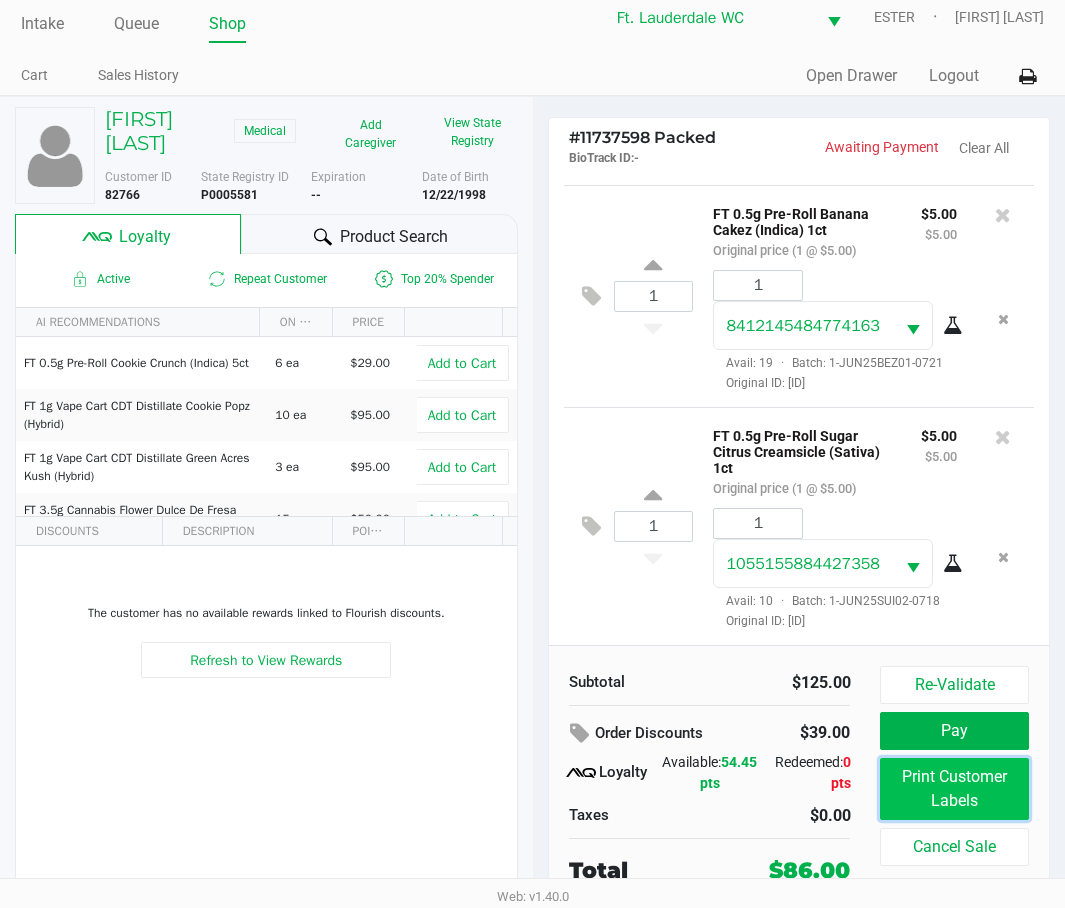 click on "Print Customer Labels" 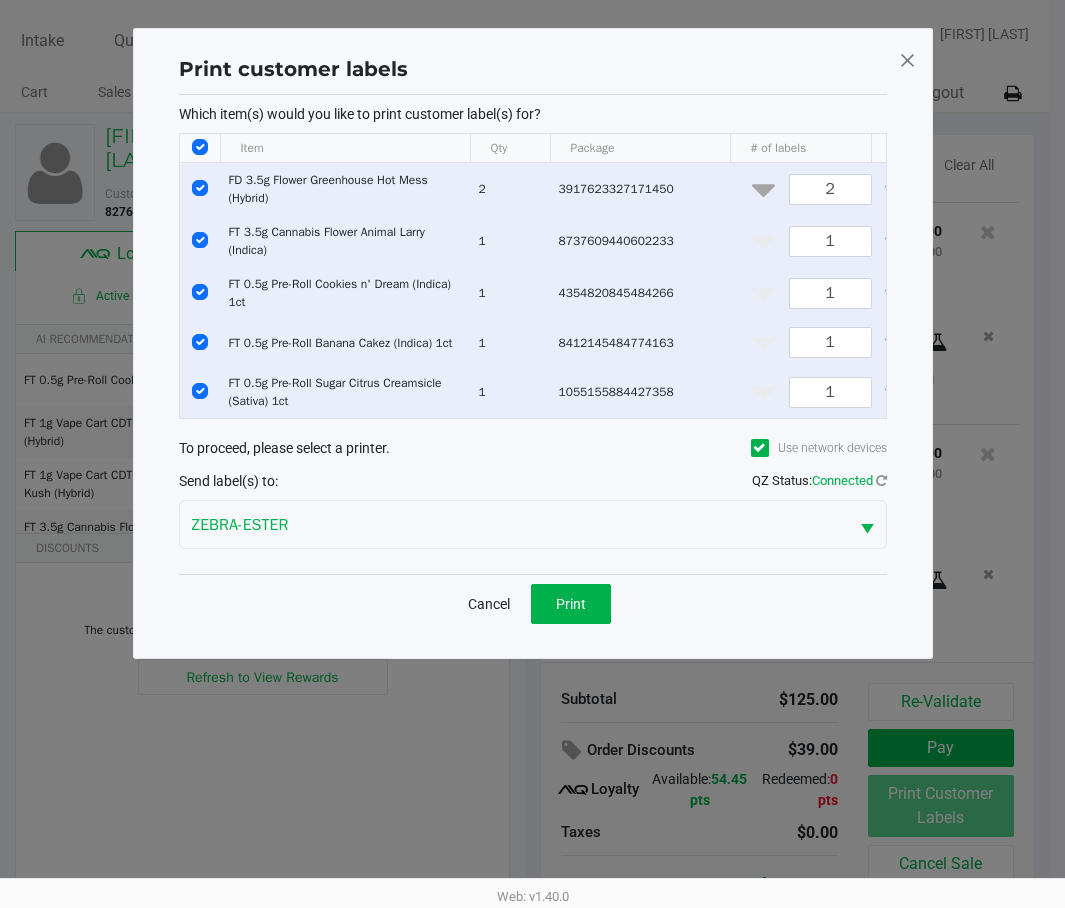scroll, scrollTop: 0, scrollLeft: 0, axis: both 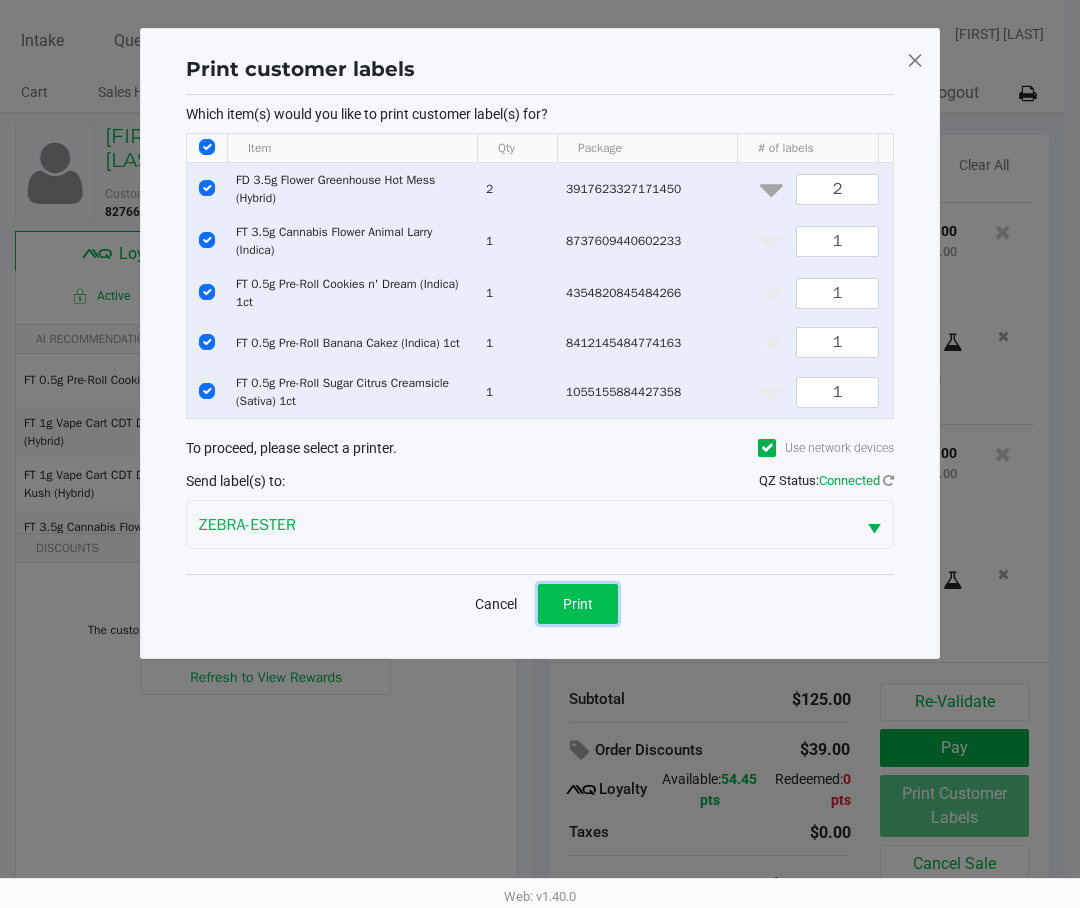 click on "Print" 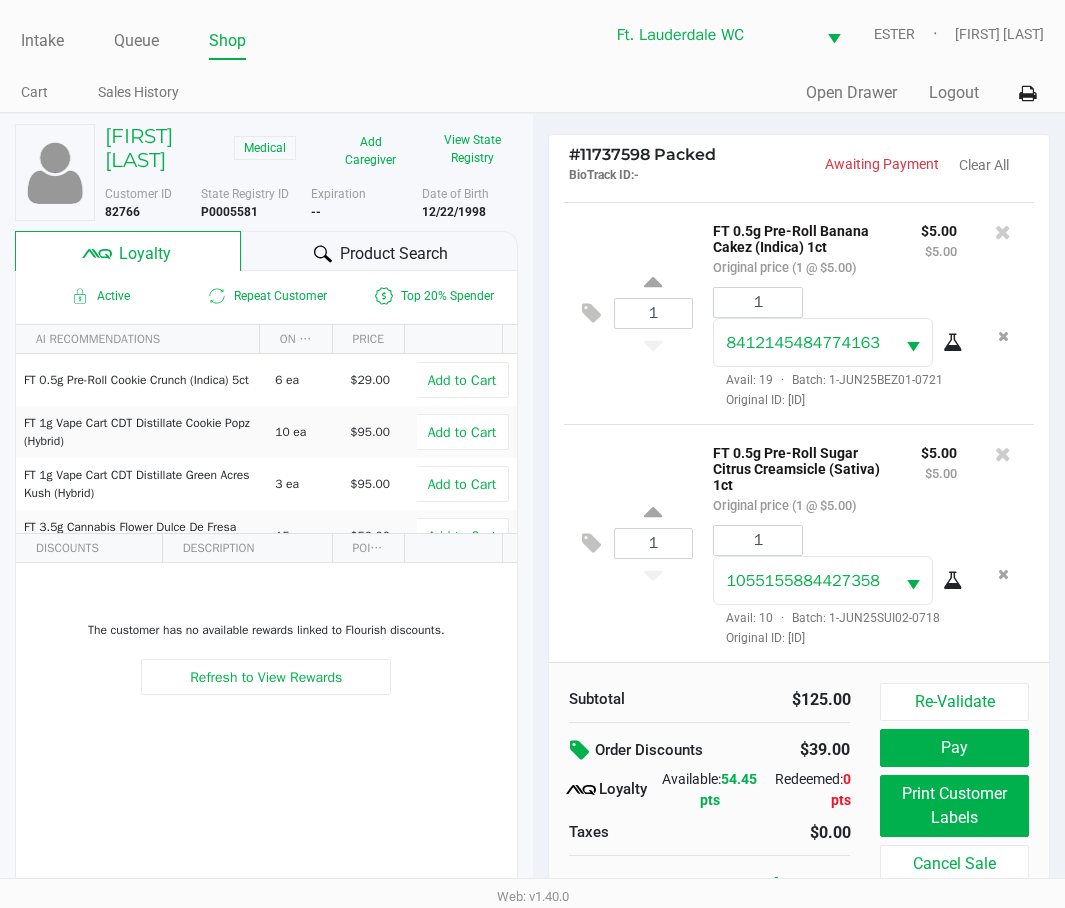 click 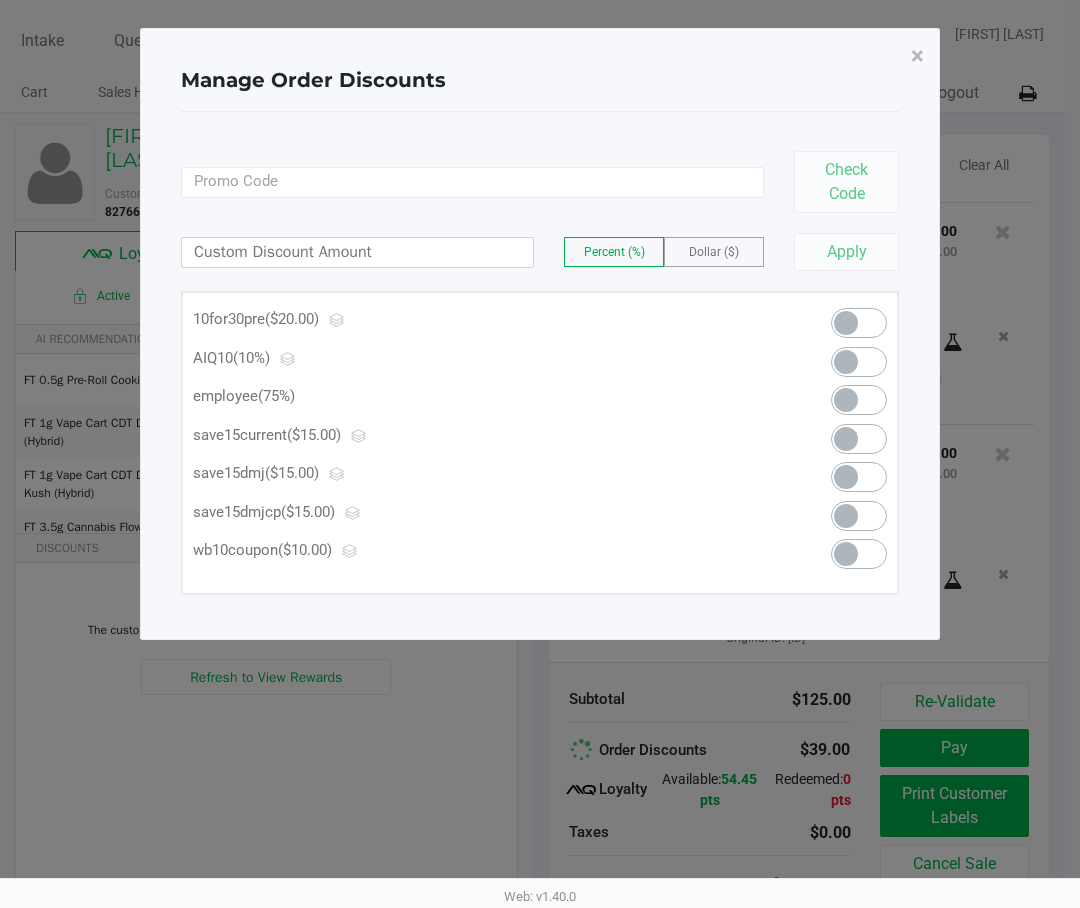 click 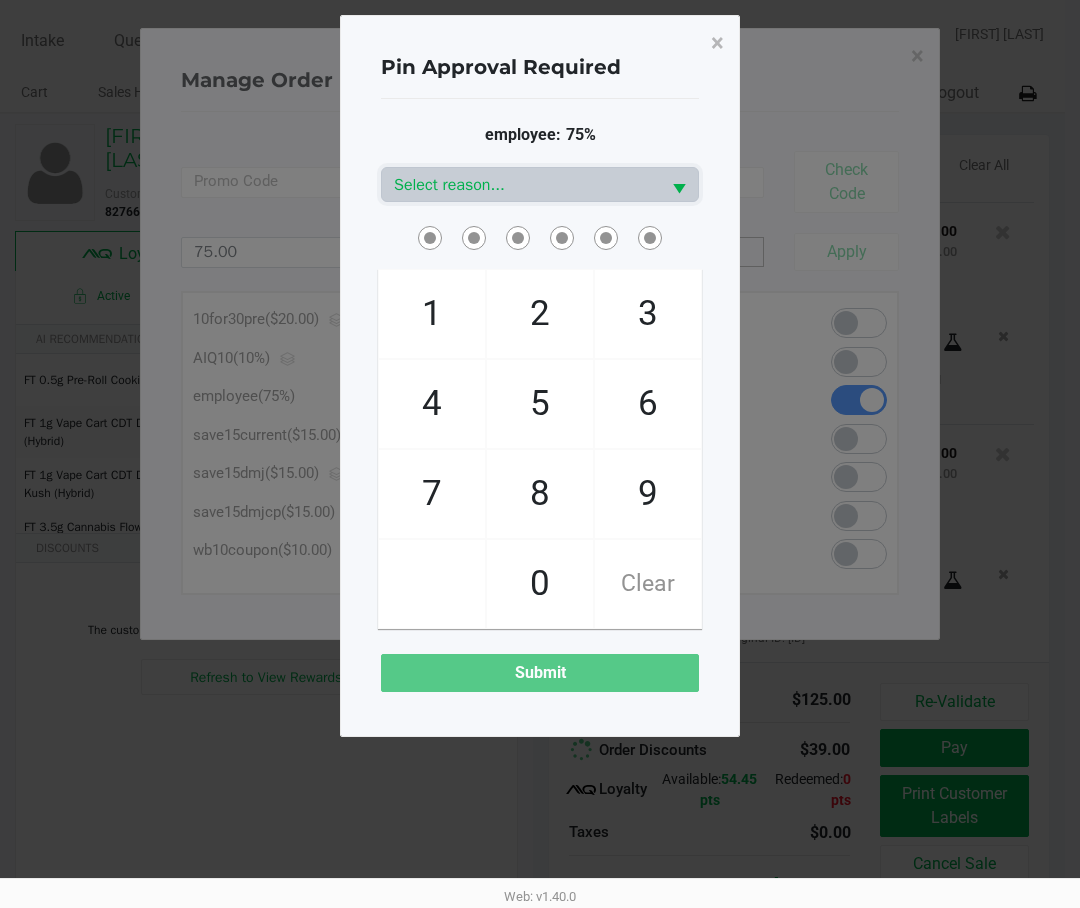 click on "employee:  75% Select reason...  1   4   7       2   5   8   0   3   6   9   Clear   Submit" 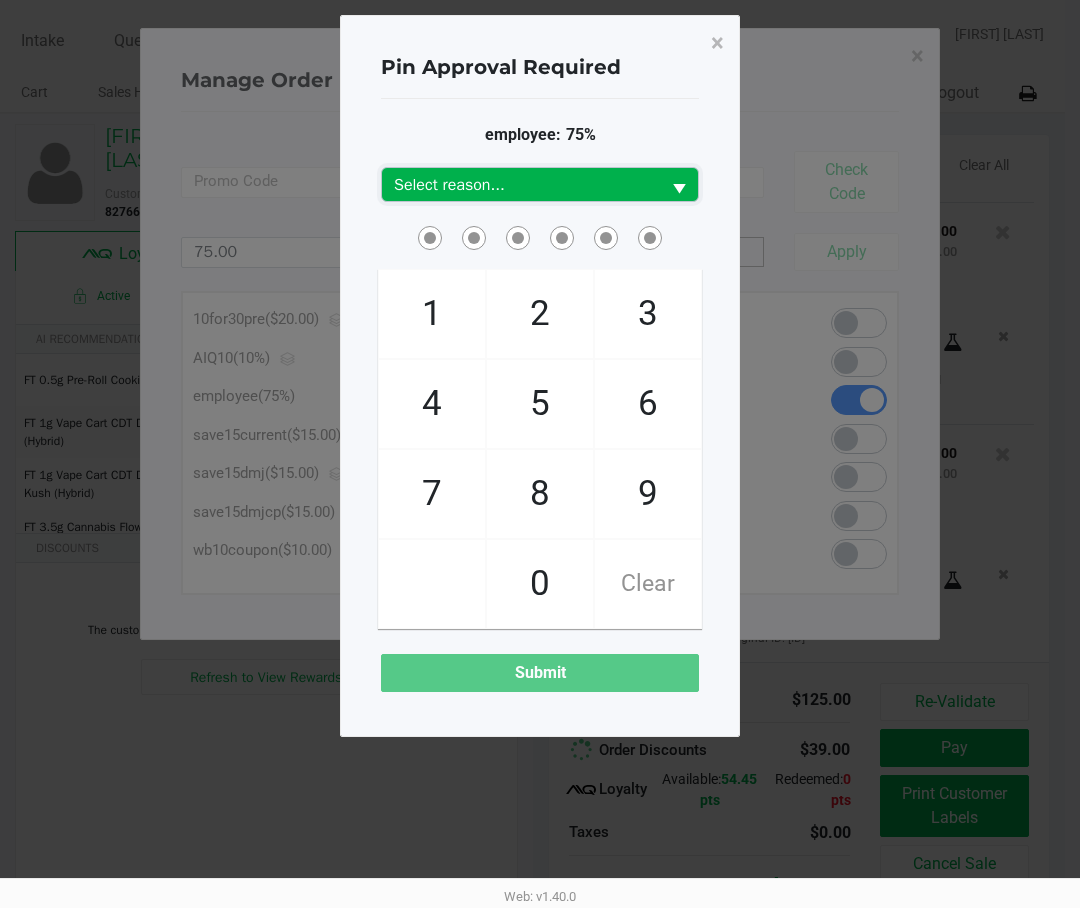 click on "Select reason..." at bounding box center [521, 184] 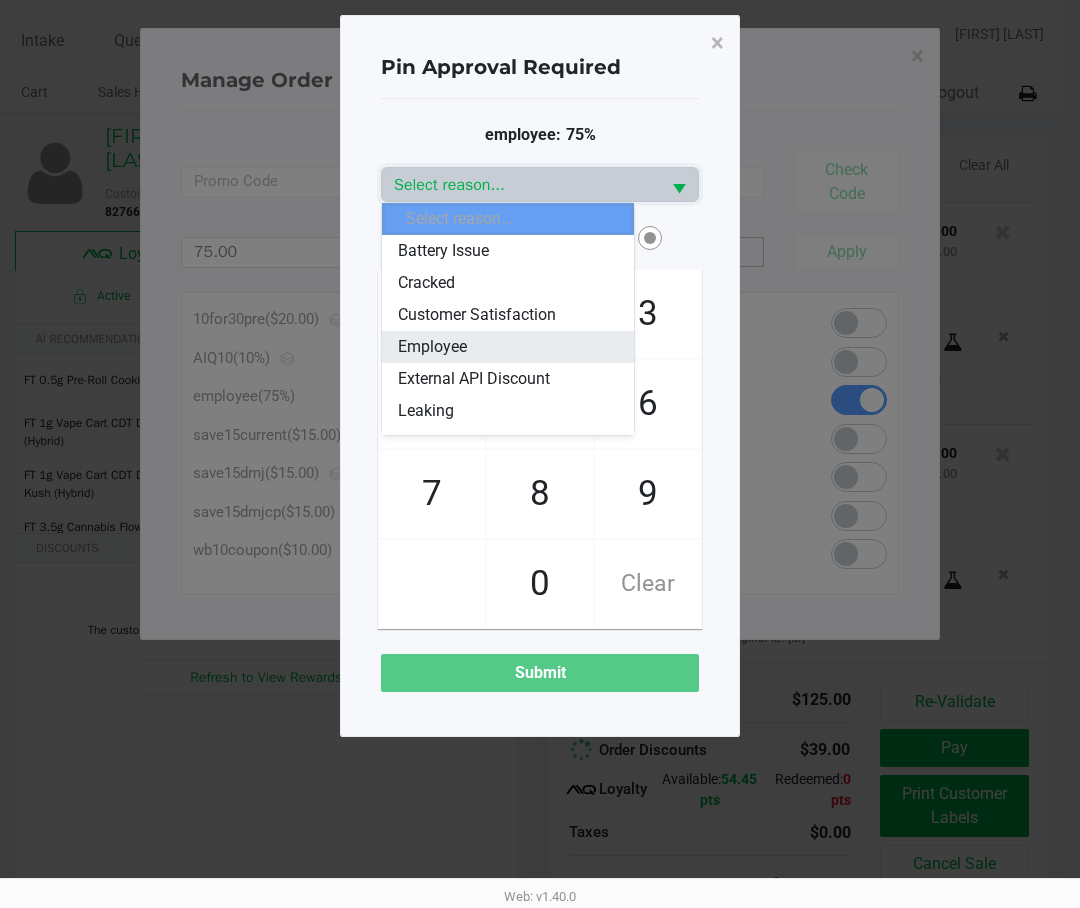click on "Employee" at bounding box center (508, 347) 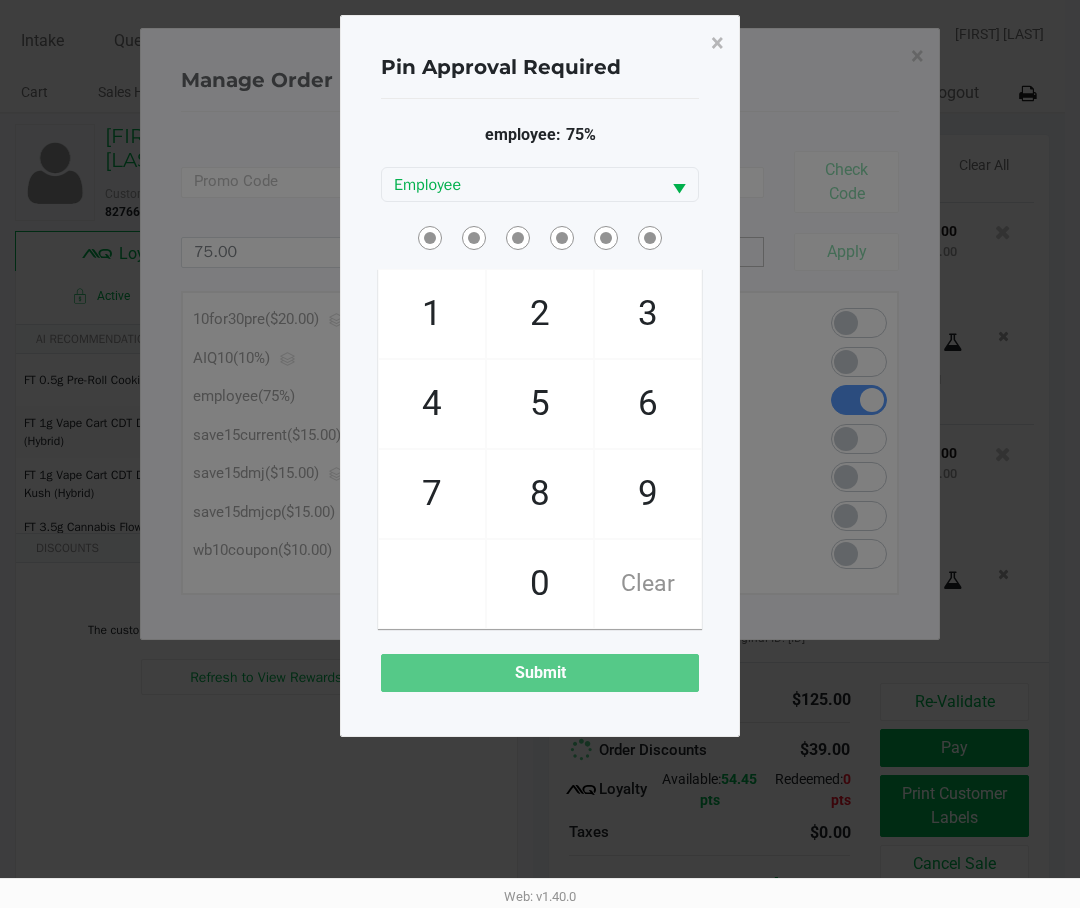 click on "Pin Approval Required  × employee:  75% Employee  1   4   7       2   5   8   0   3   6   9   Clear   Submit" 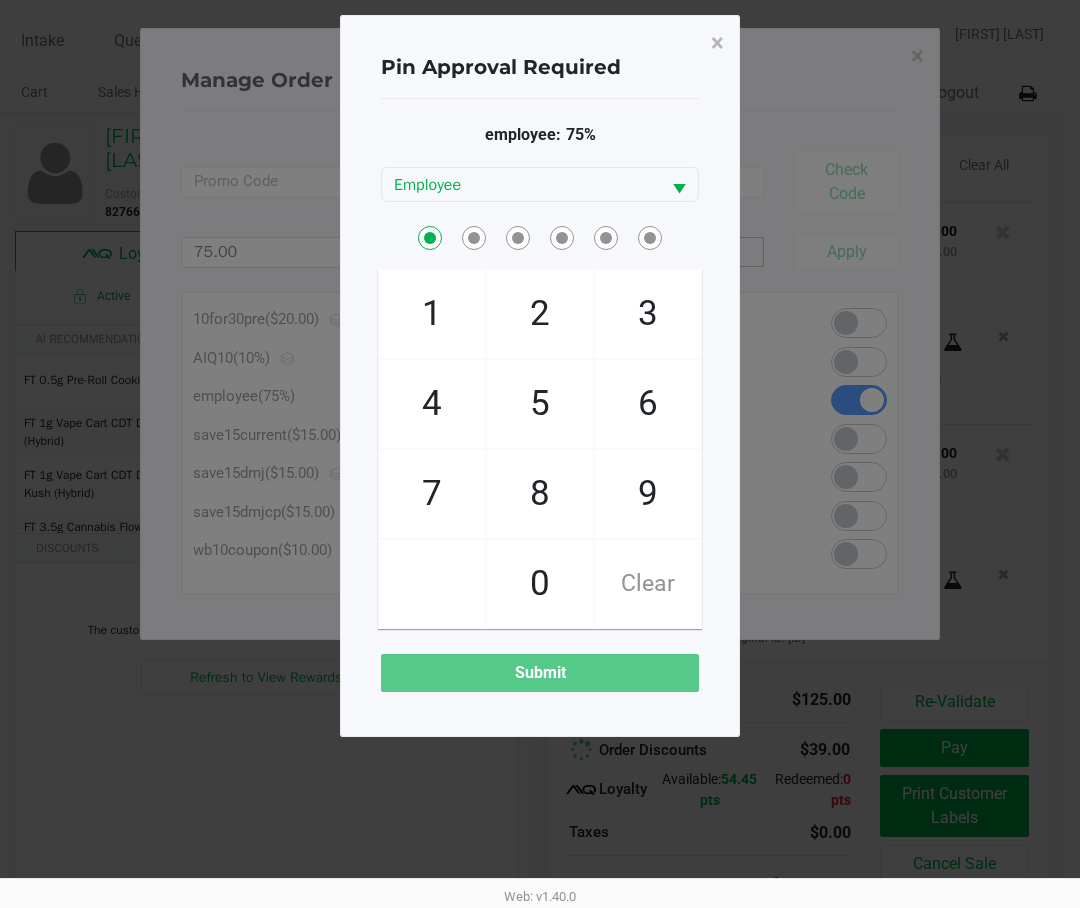 checkbox on "true" 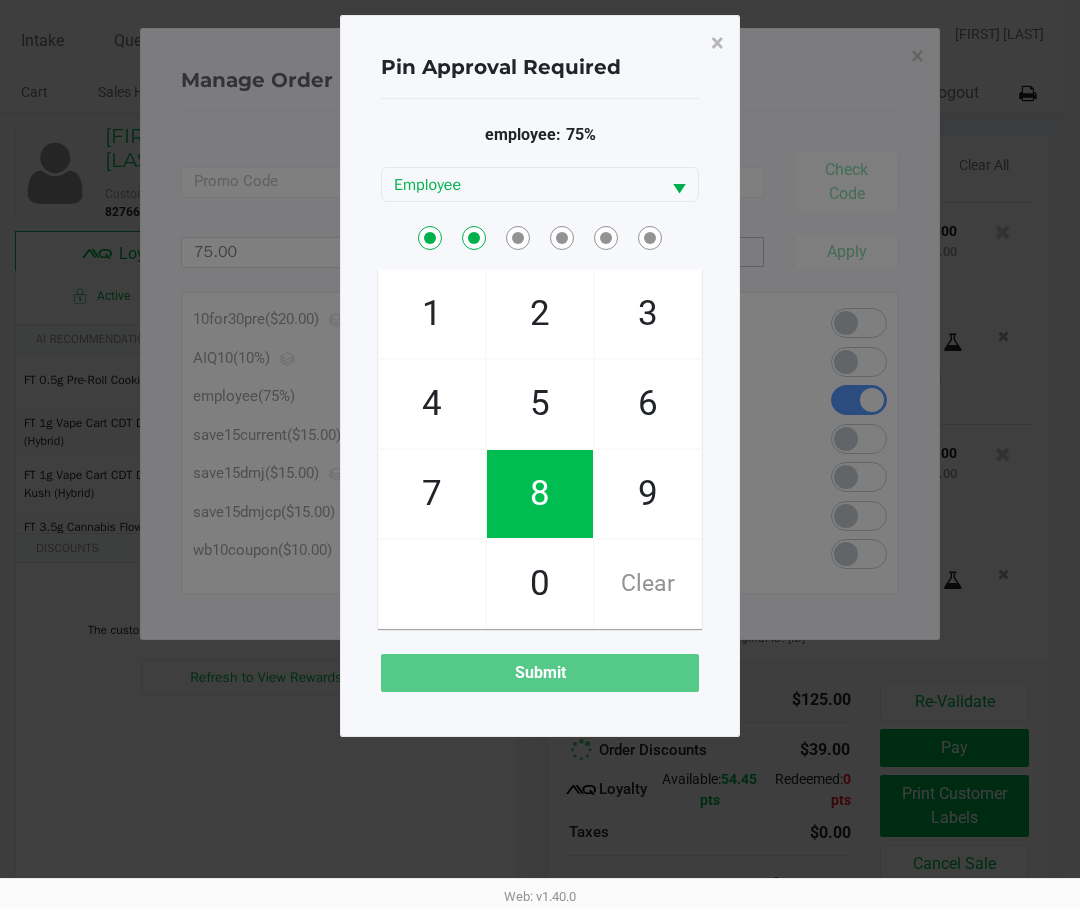checkbox on "true" 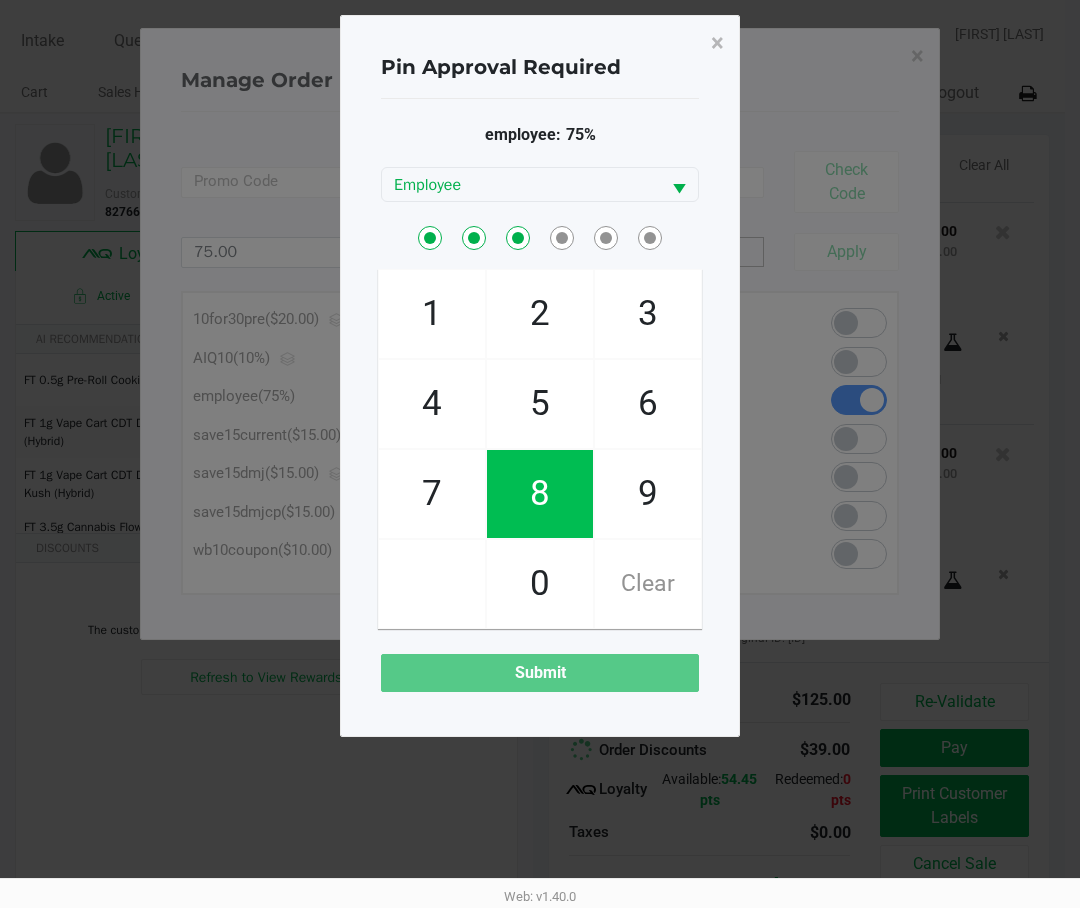 checkbox on "true" 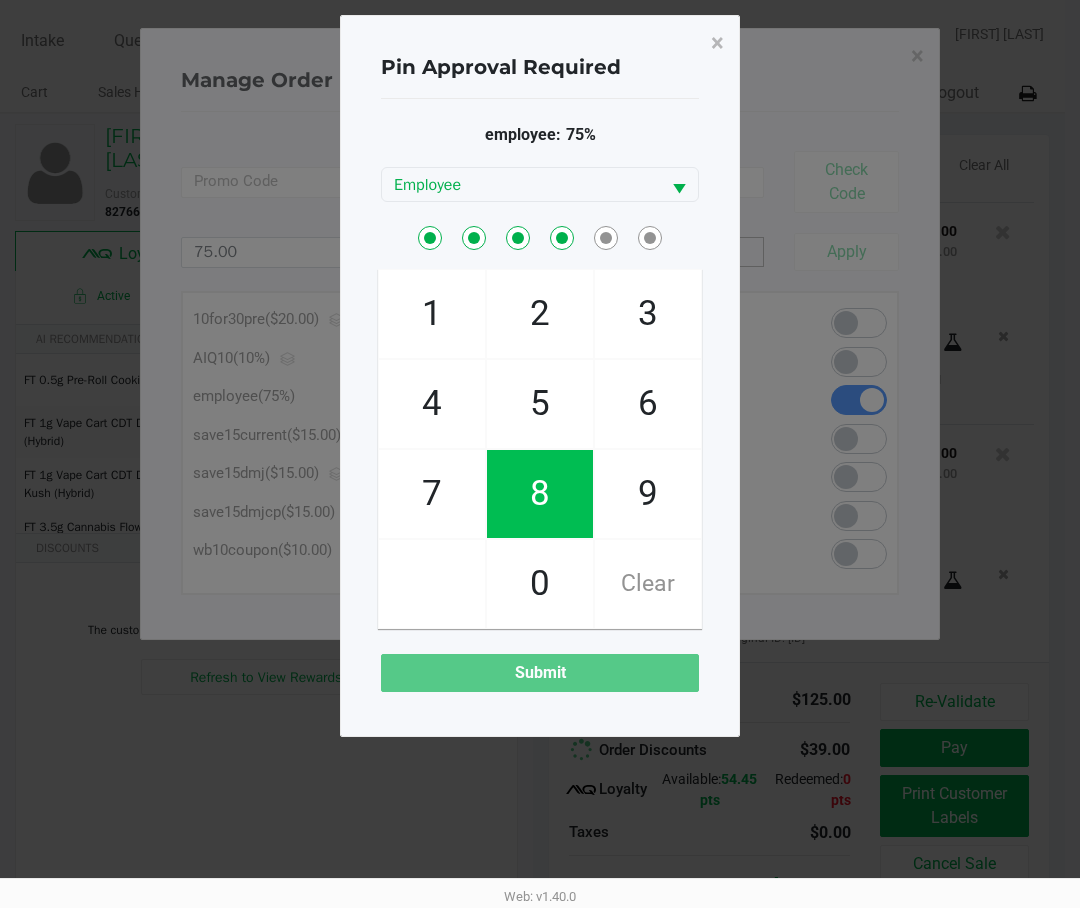checkbox on "true" 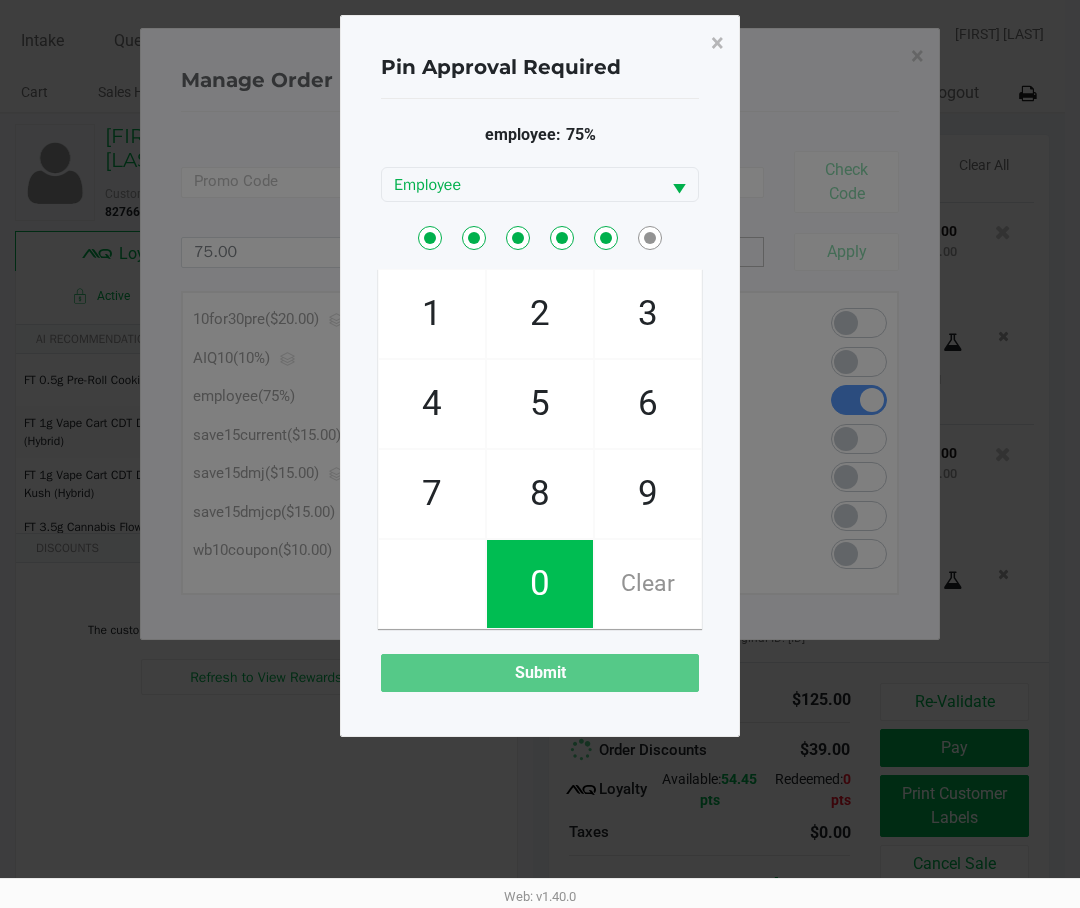 checkbox on "true" 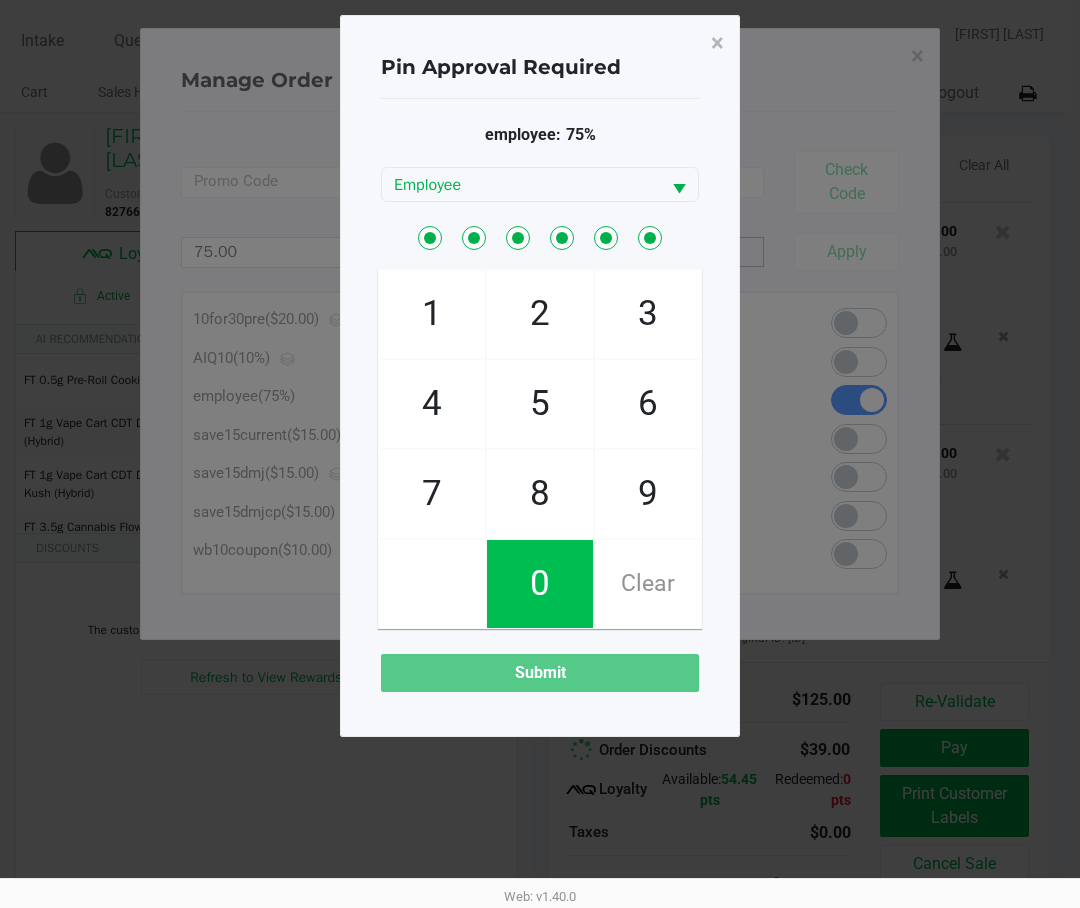 checkbox on "true" 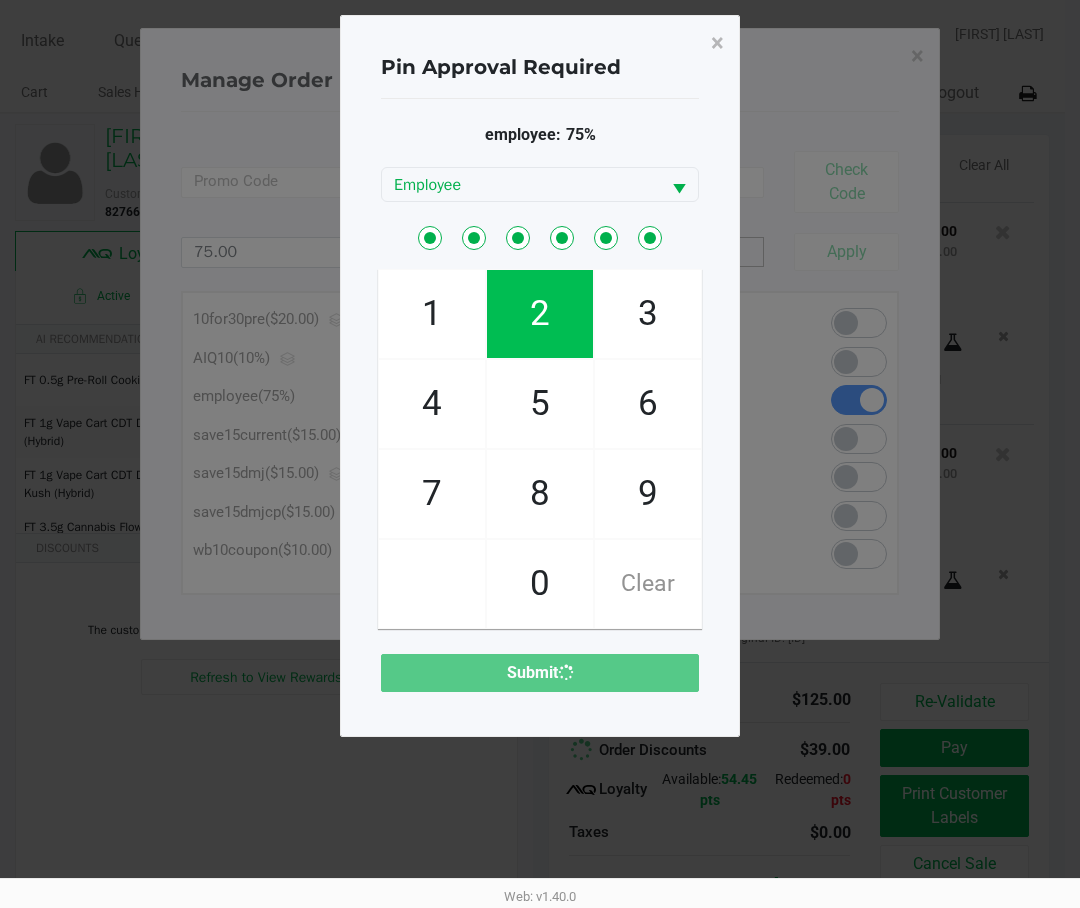 type 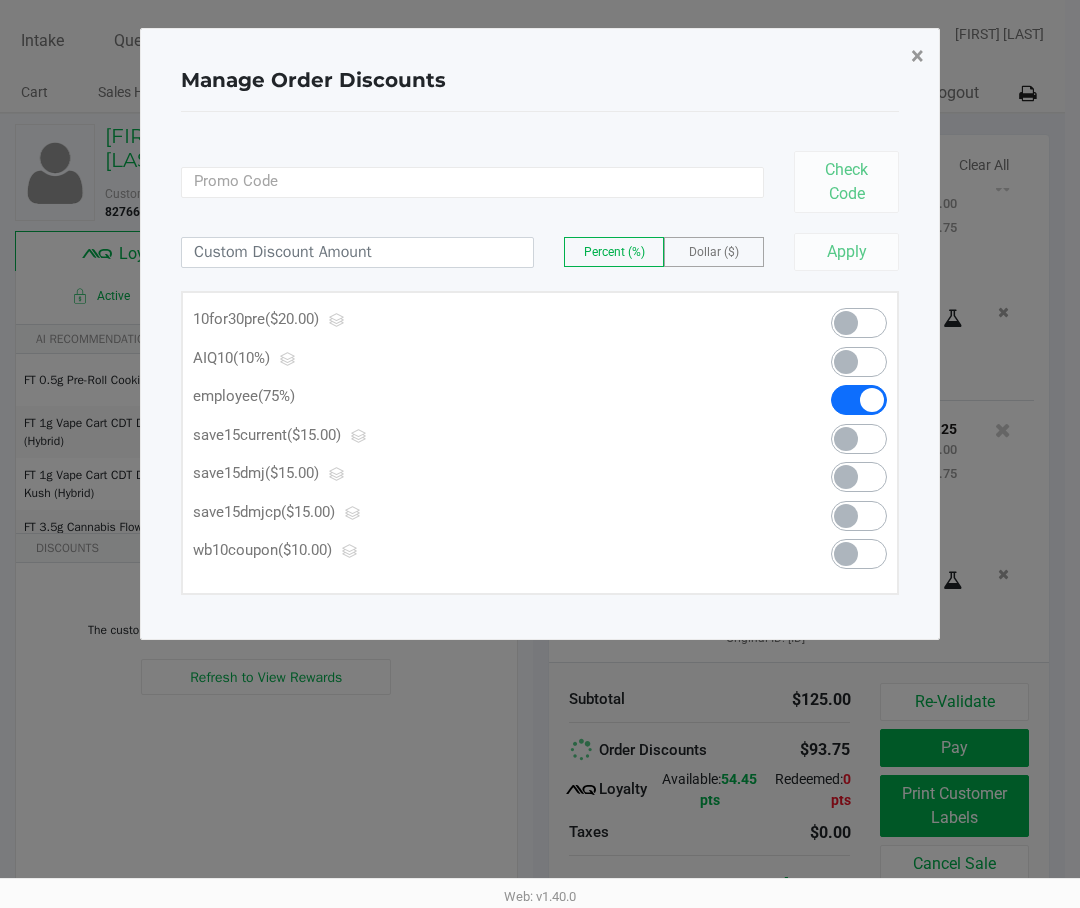 click on "×" 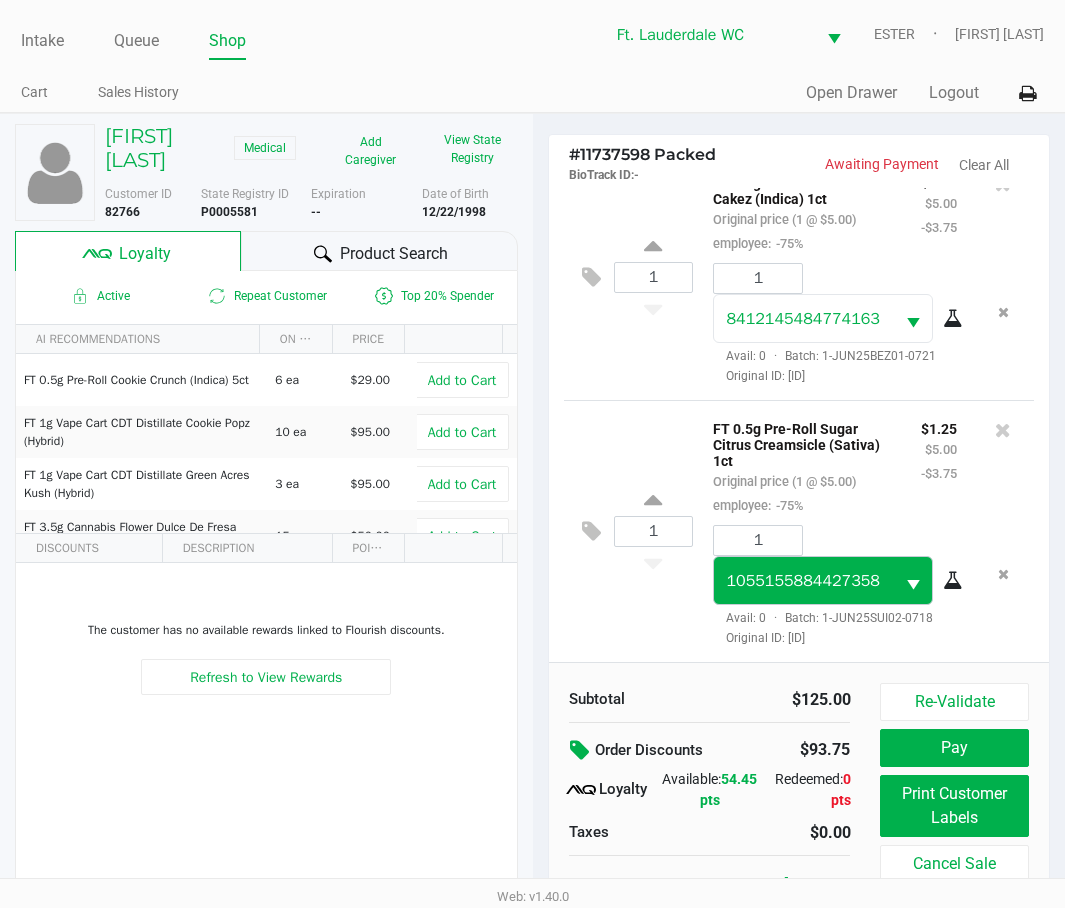 scroll, scrollTop: 865, scrollLeft: 0, axis: vertical 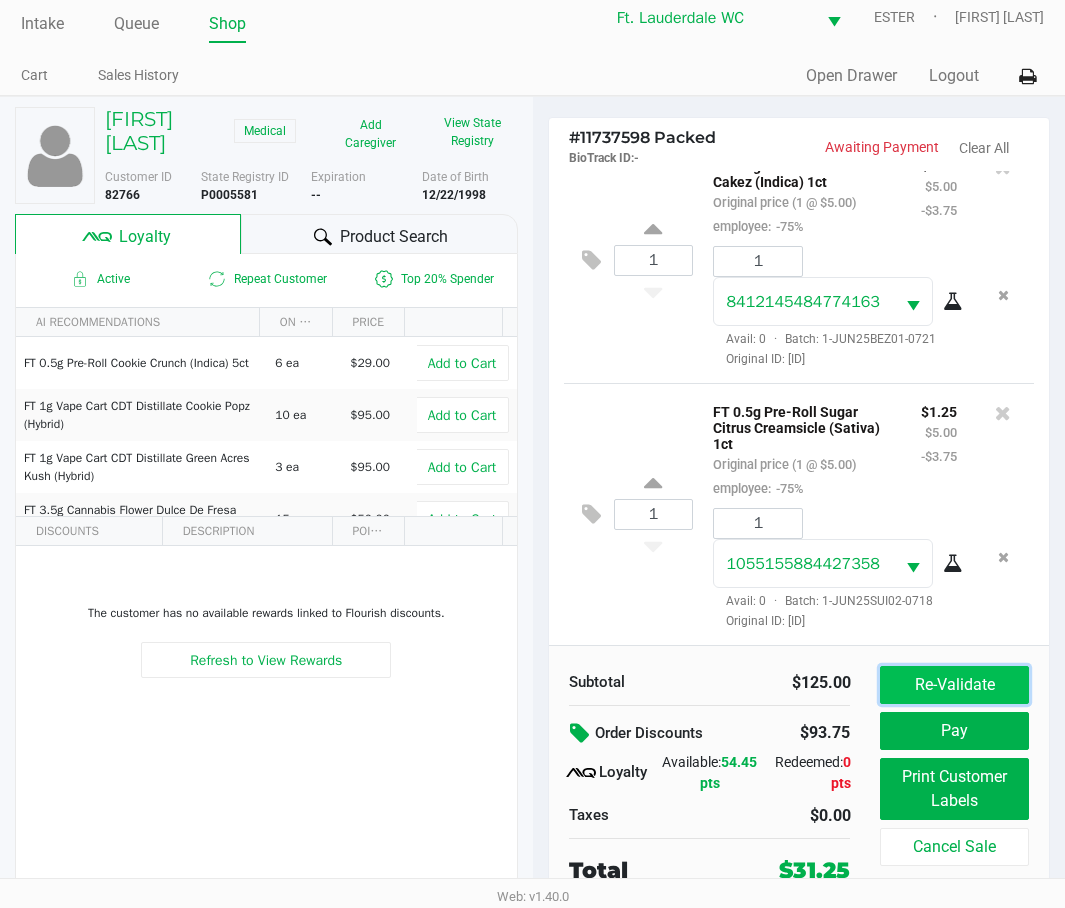 click on "Re-Validate" 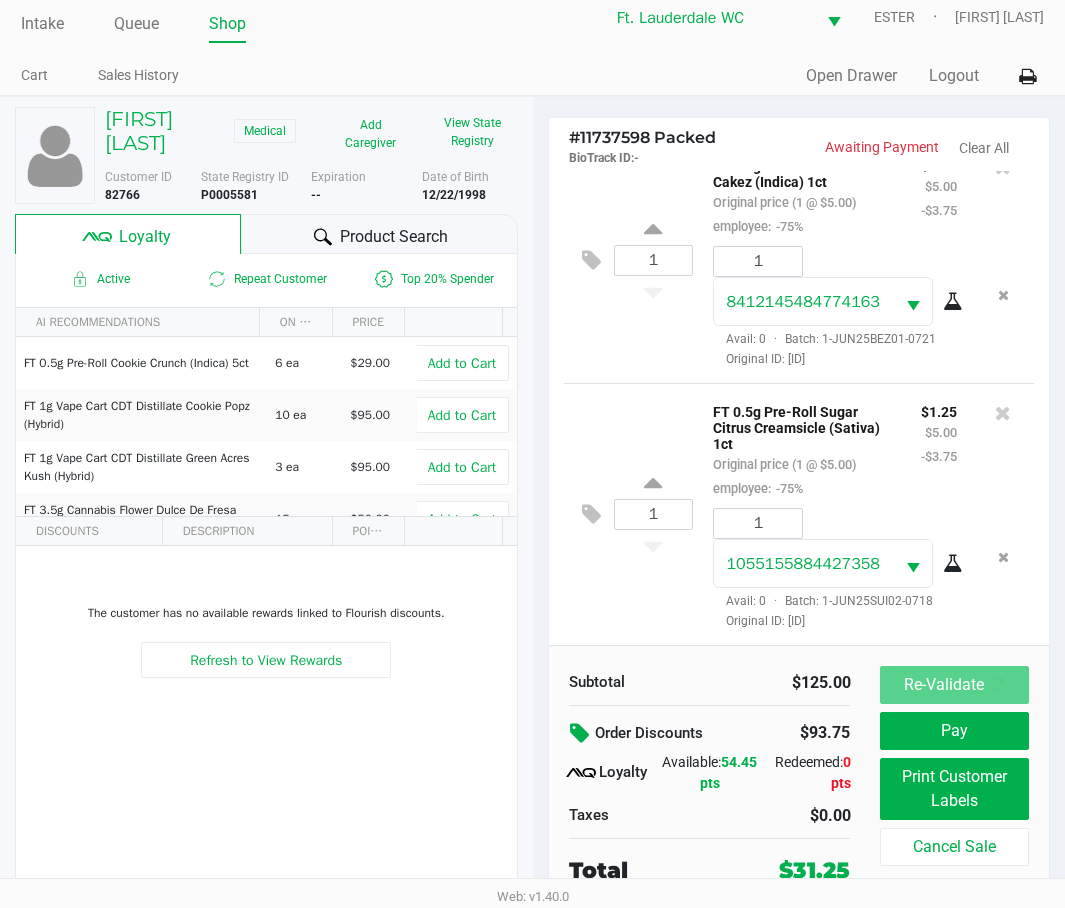 scroll, scrollTop: 0, scrollLeft: 0, axis: both 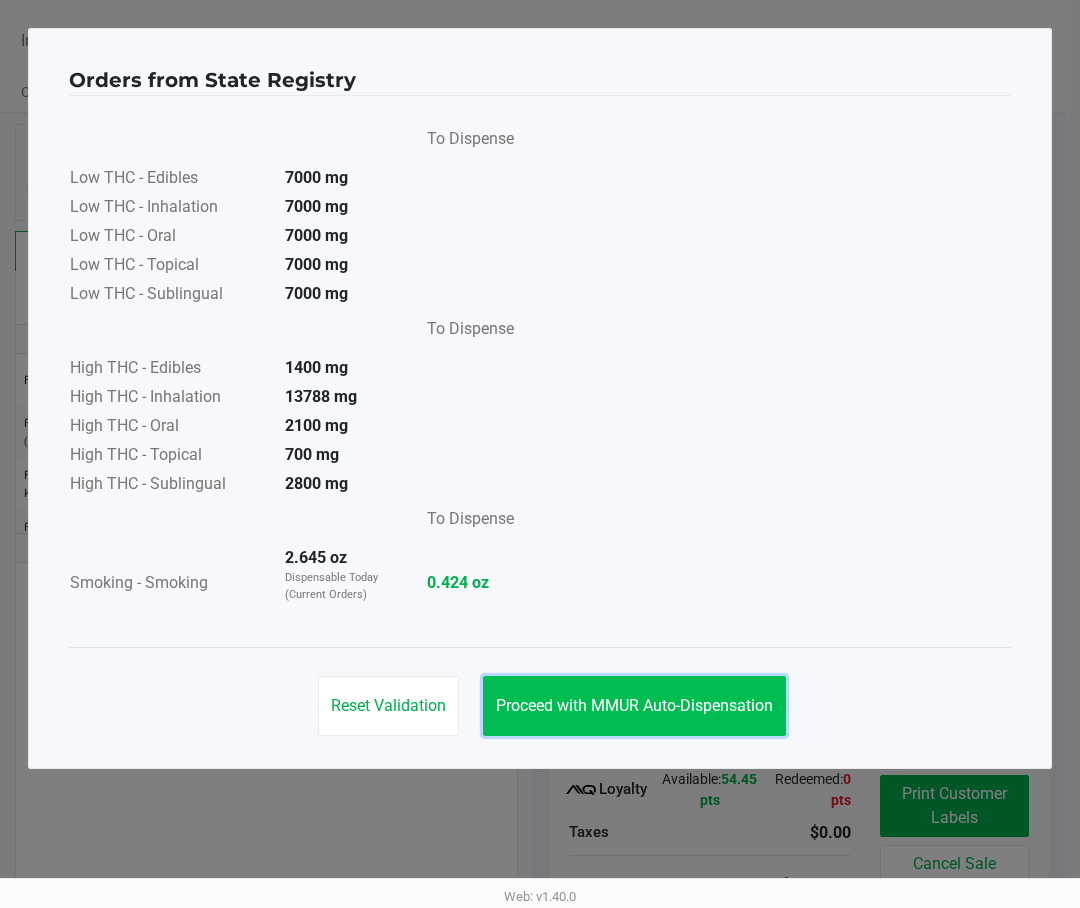 click on "Proceed with MMUR Auto-Dispensation" 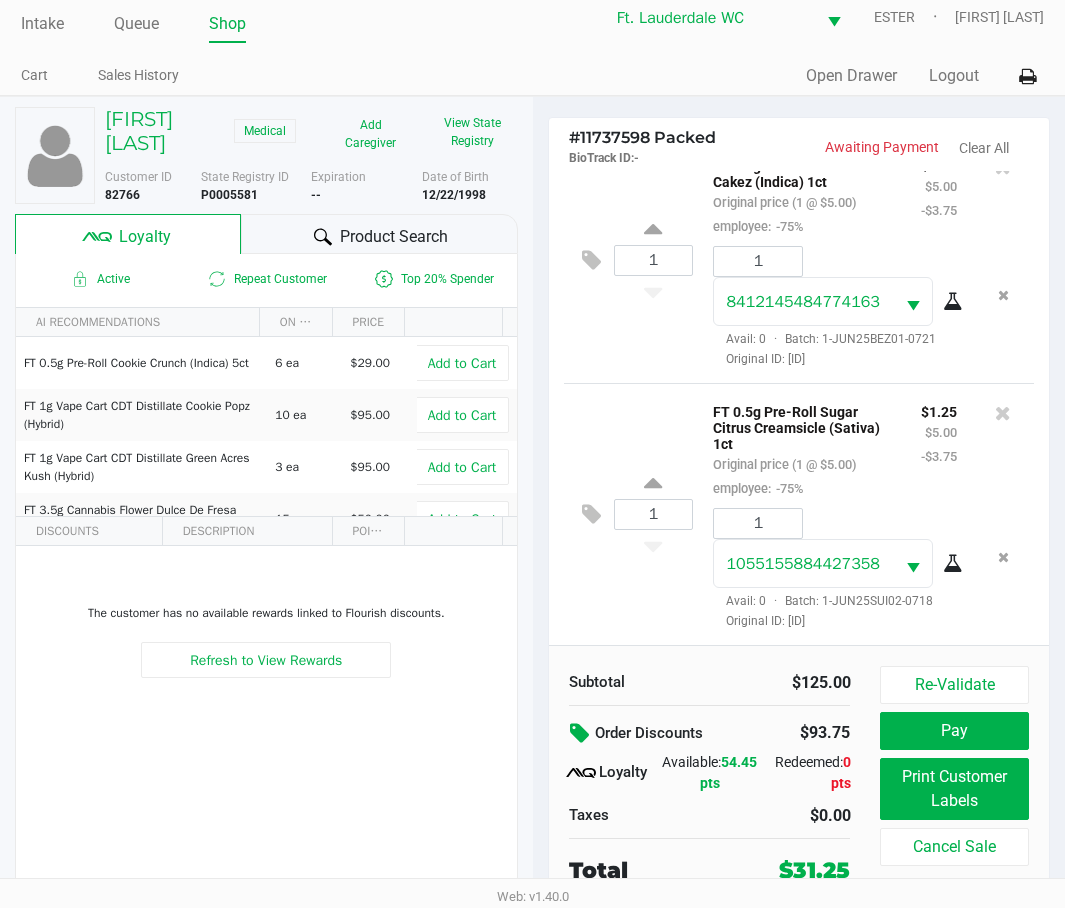 scroll, scrollTop: 37, scrollLeft: 0, axis: vertical 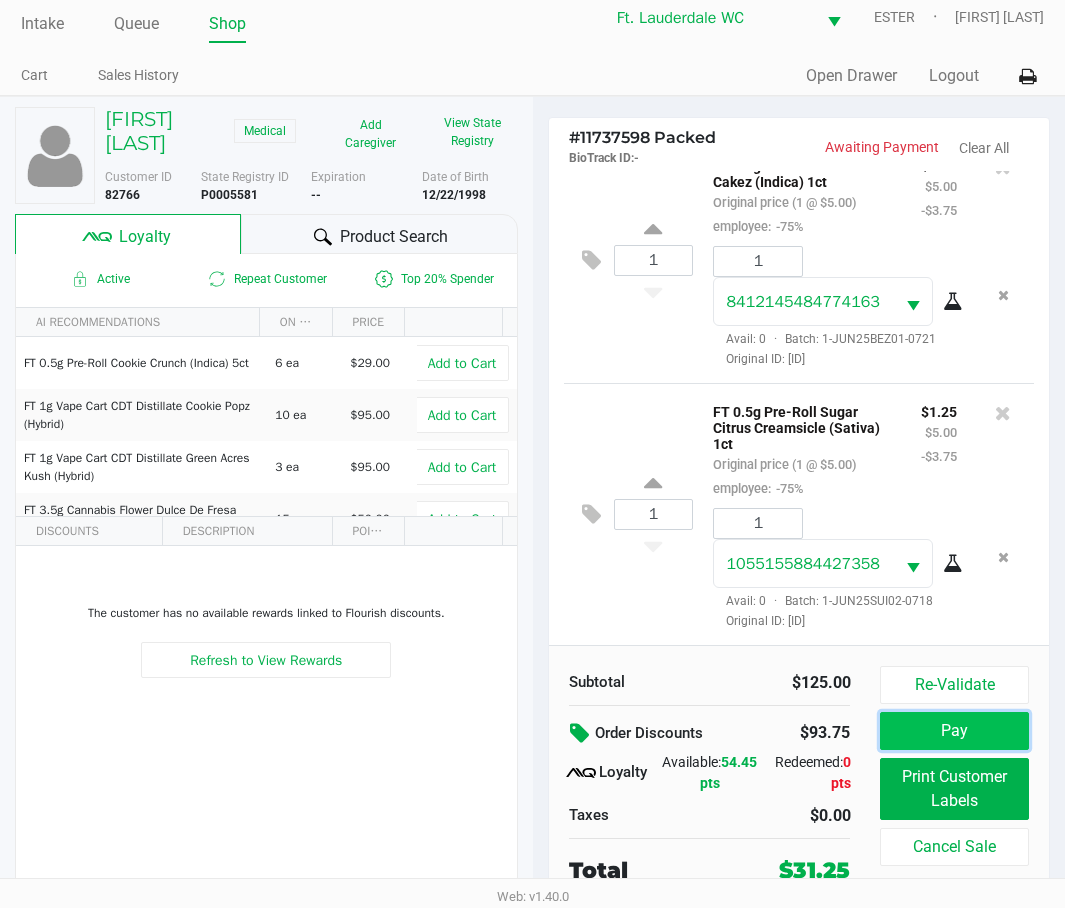 click on "Pay" 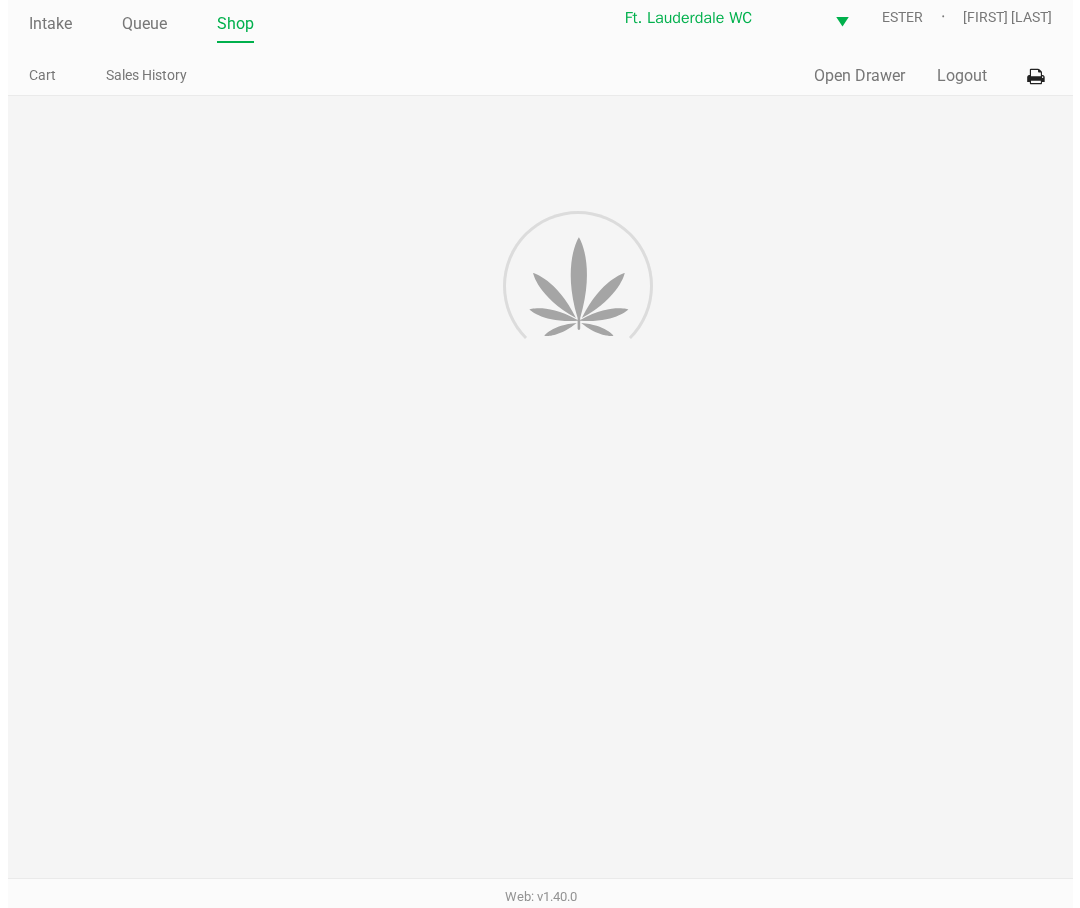 scroll, scrollTop: 0, scrollLeft: 0, axis: both 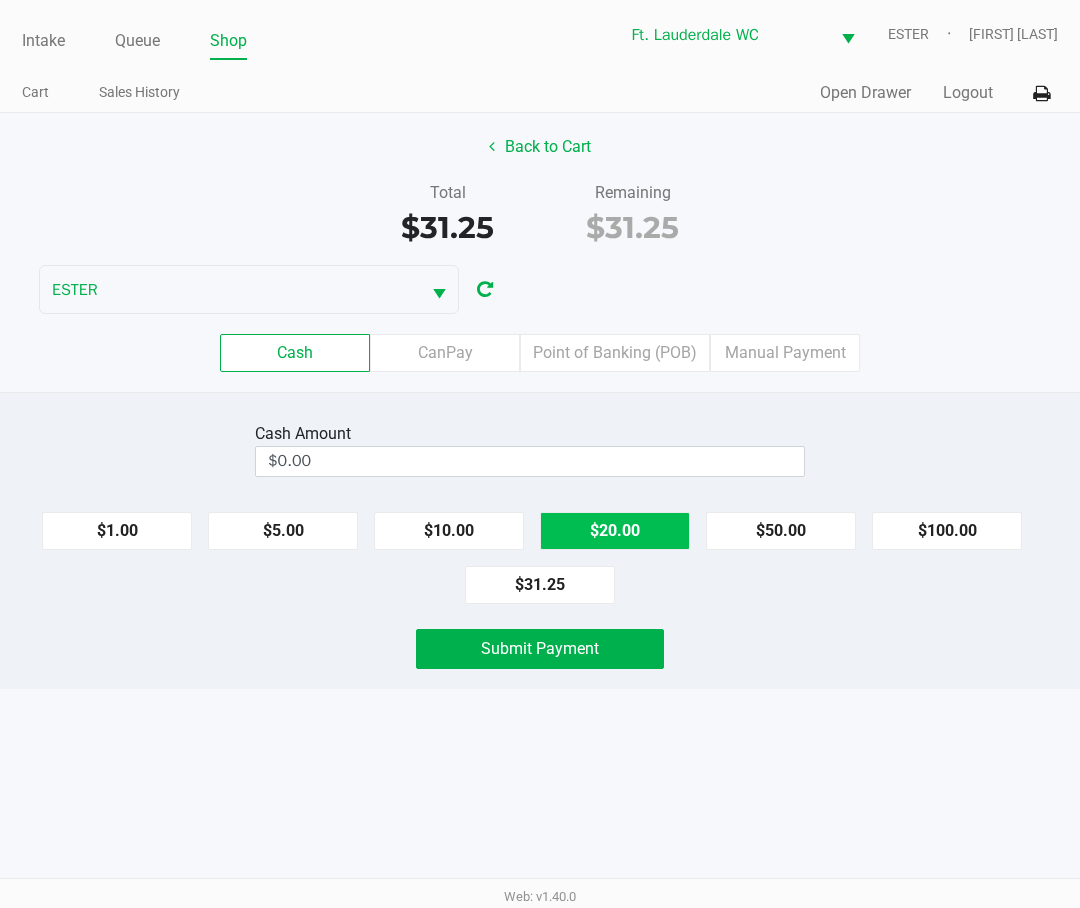 click on "$20.00" 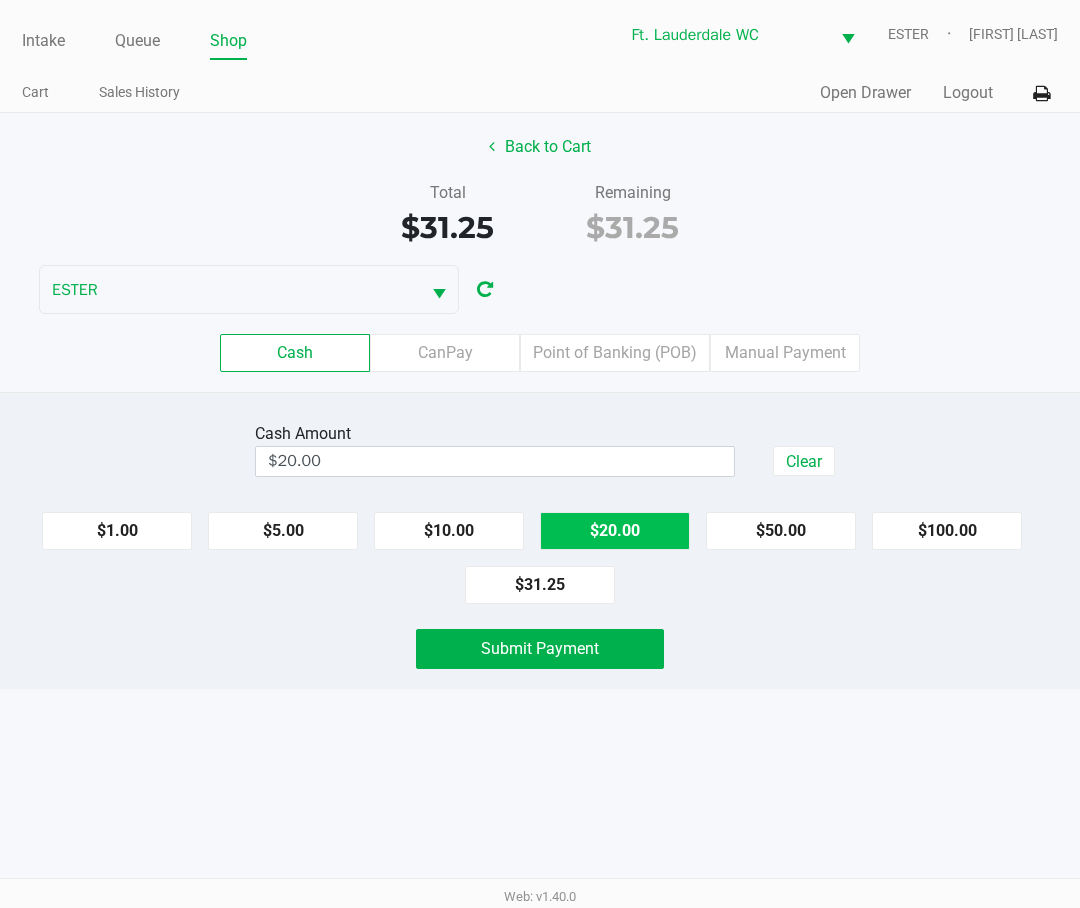click on "$20.00" 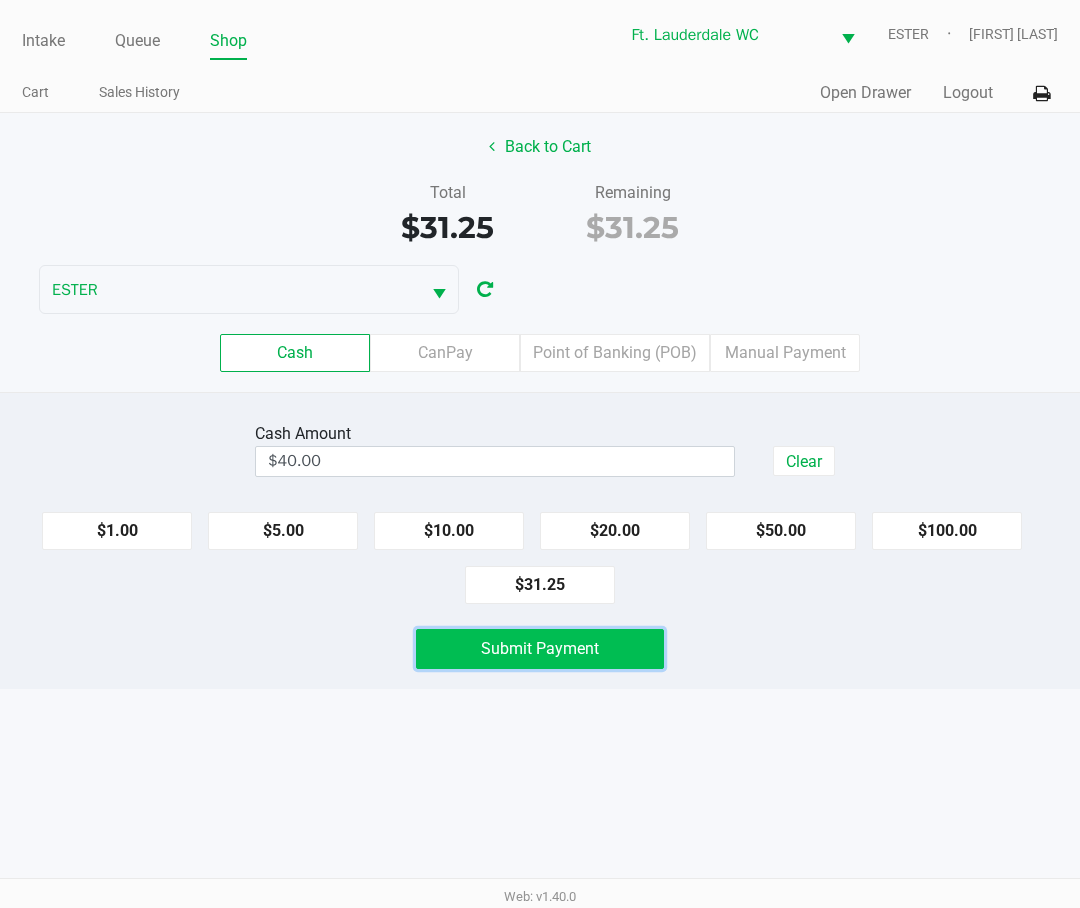 click on "Submit Payment" 